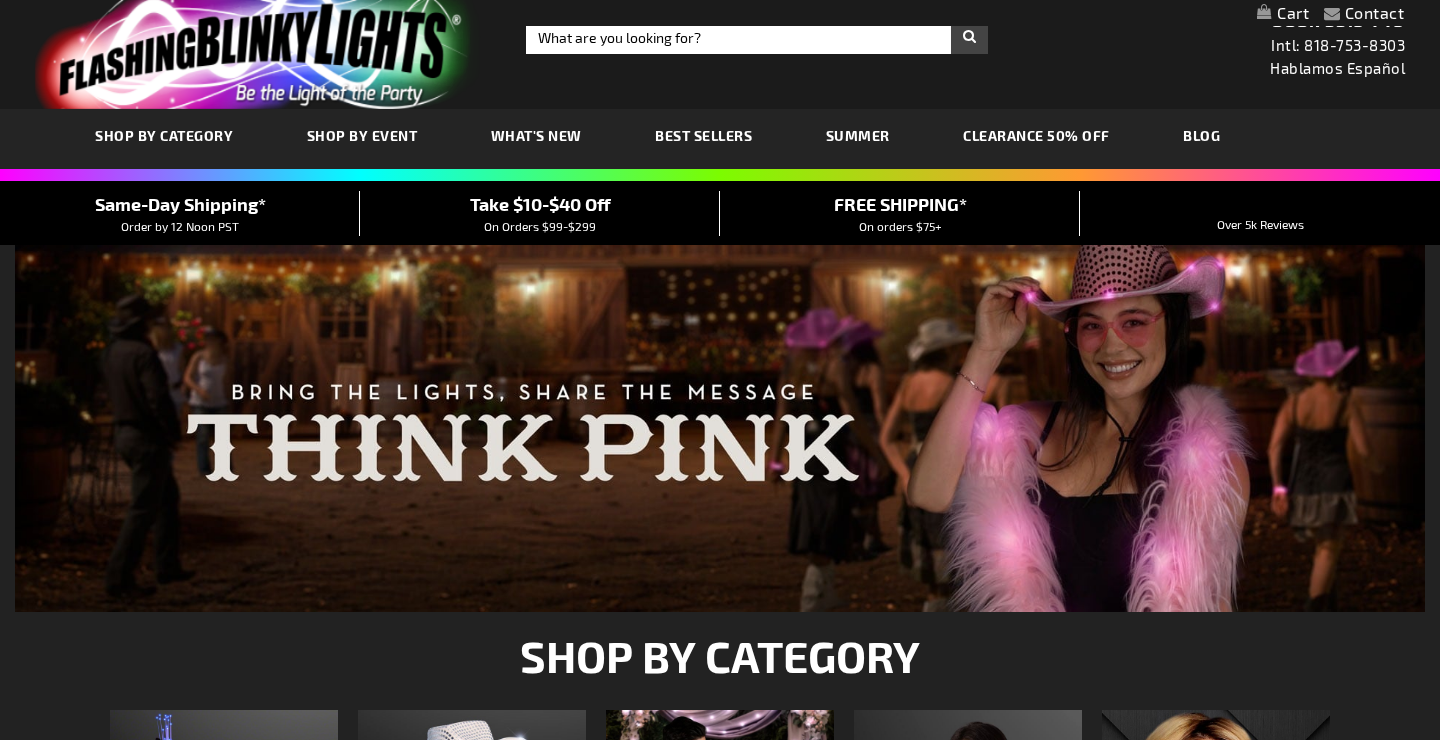 scroll, scrollTop: 533, scrollLeft: 0, axis: vertical 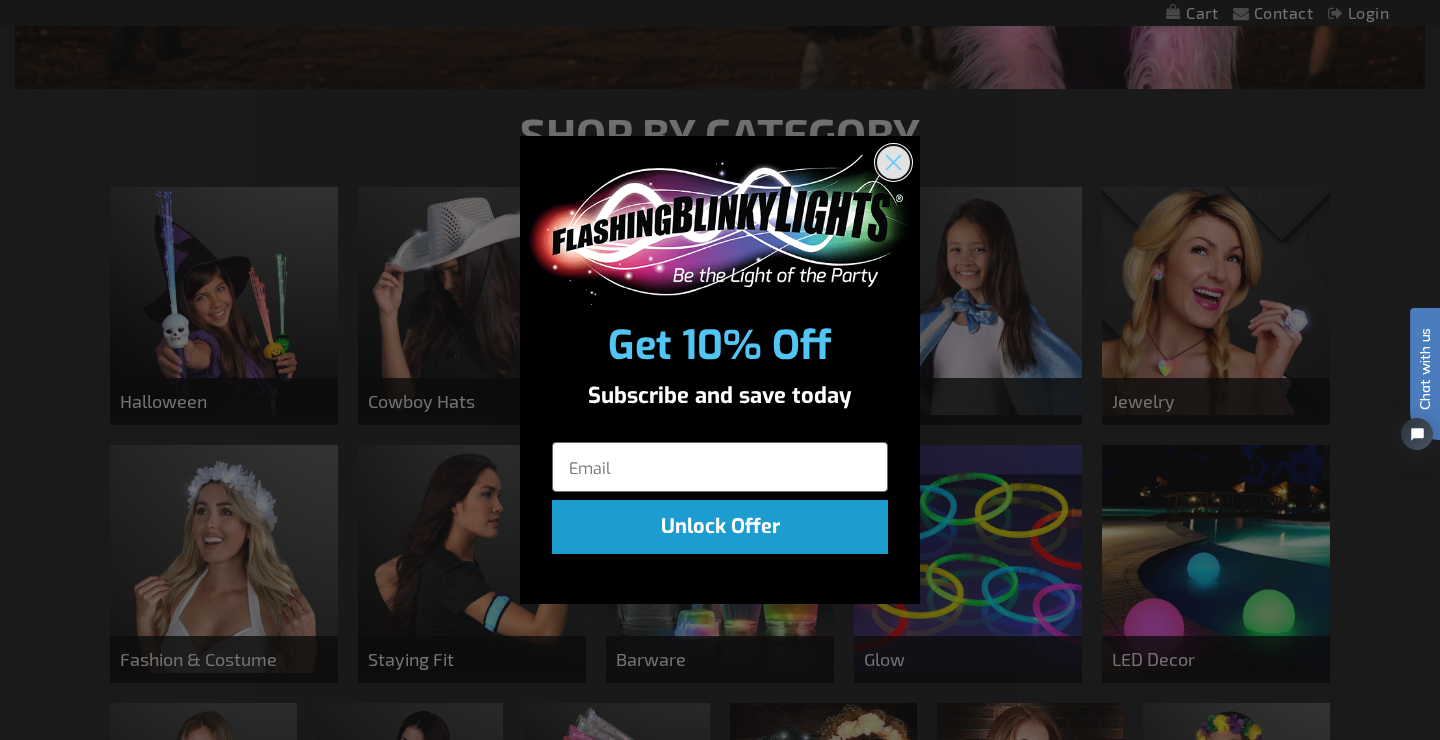 click 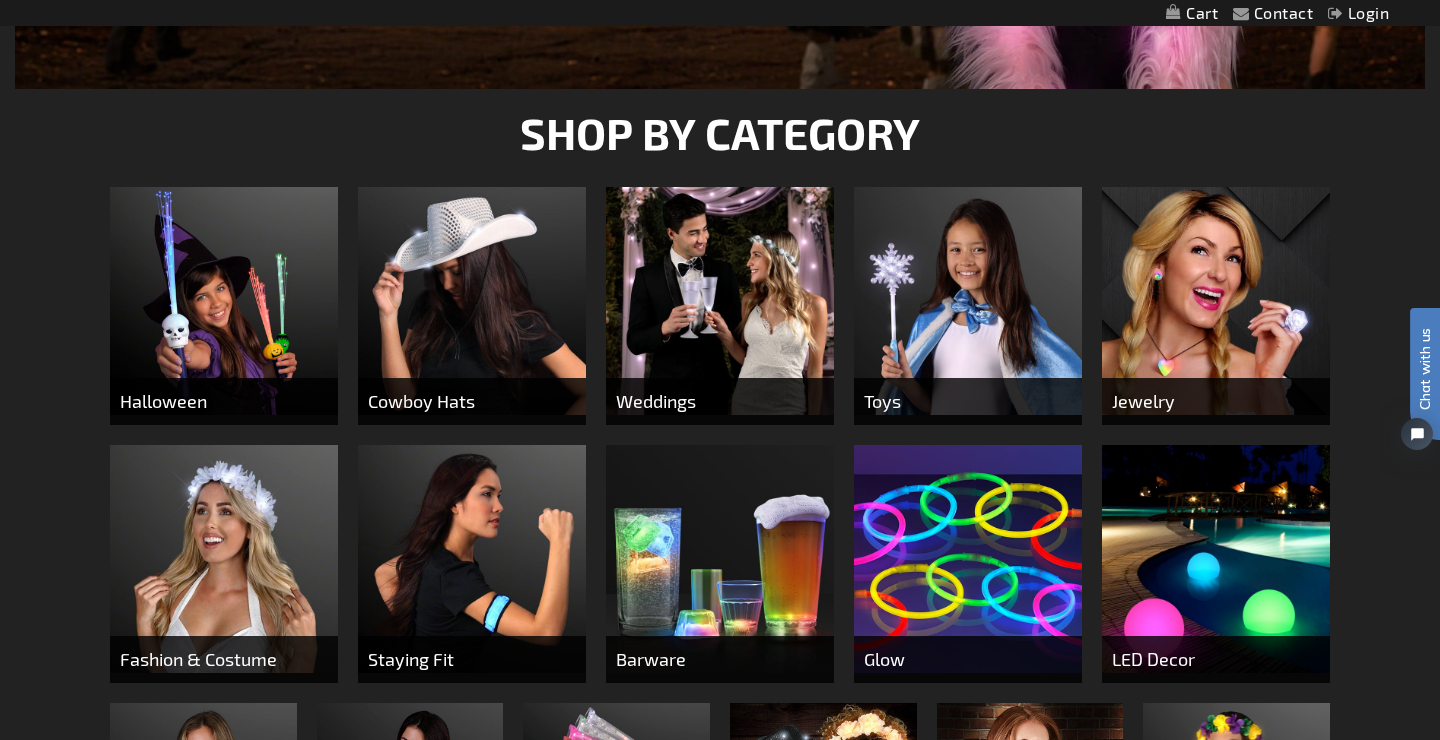 click at bounding box center [1216, 301] 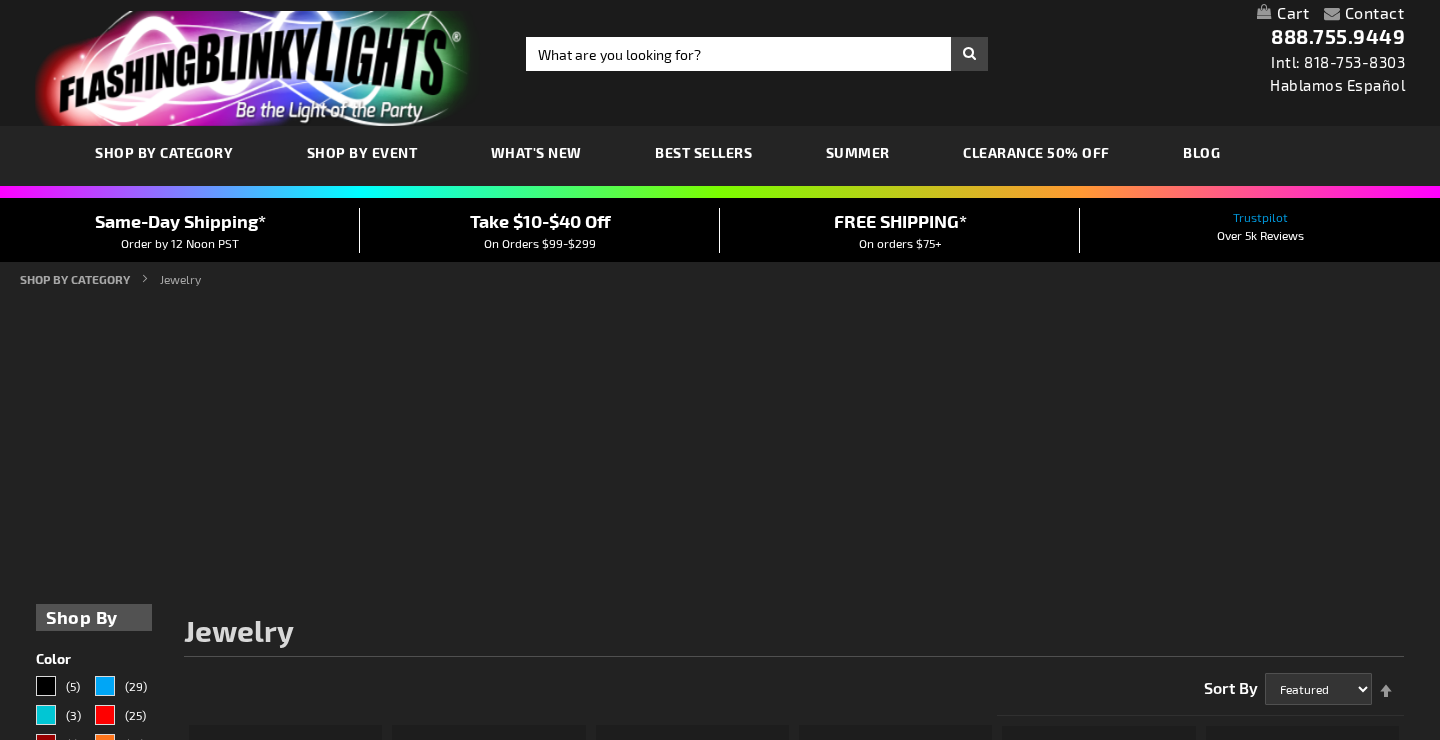 scroll, scrollTop: 0, scrollLeft: 0, axis: both 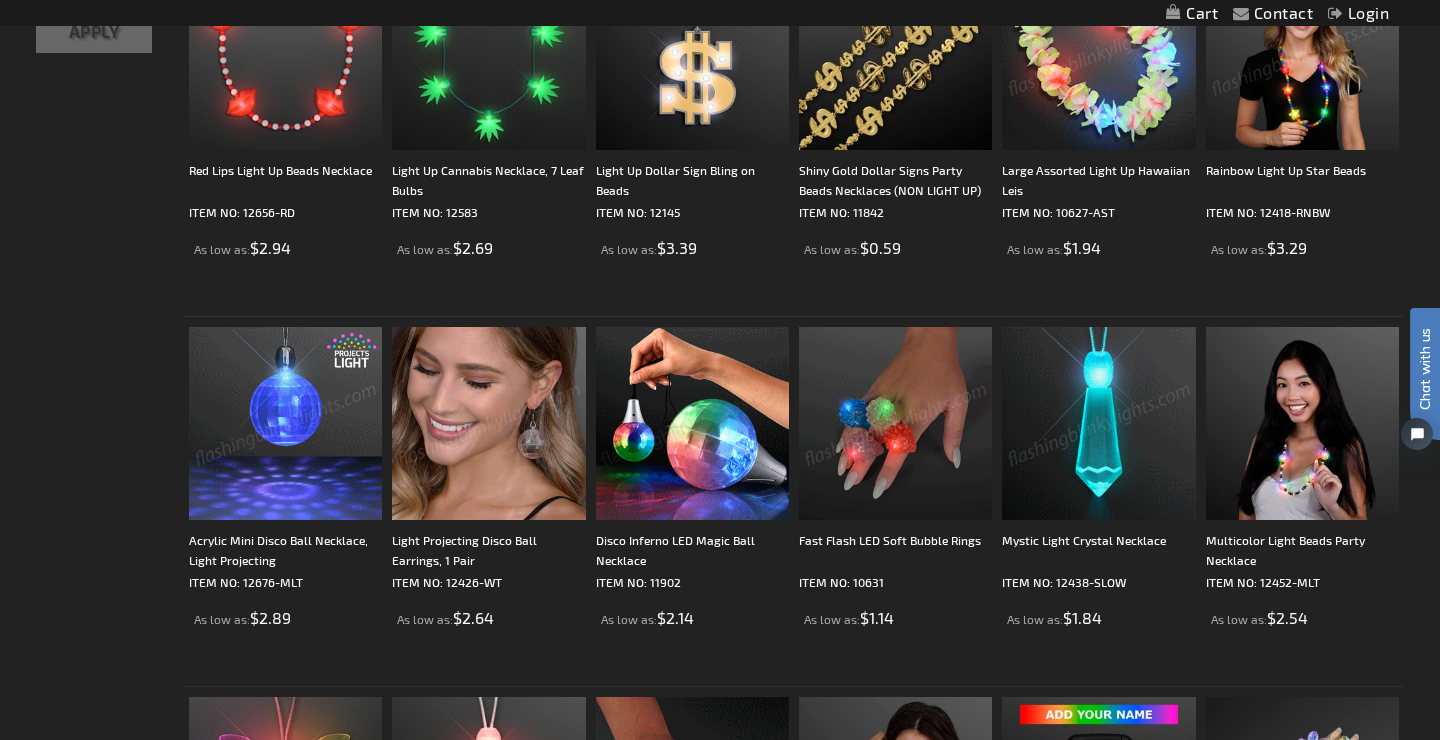 click at bounding box center [285, 423] 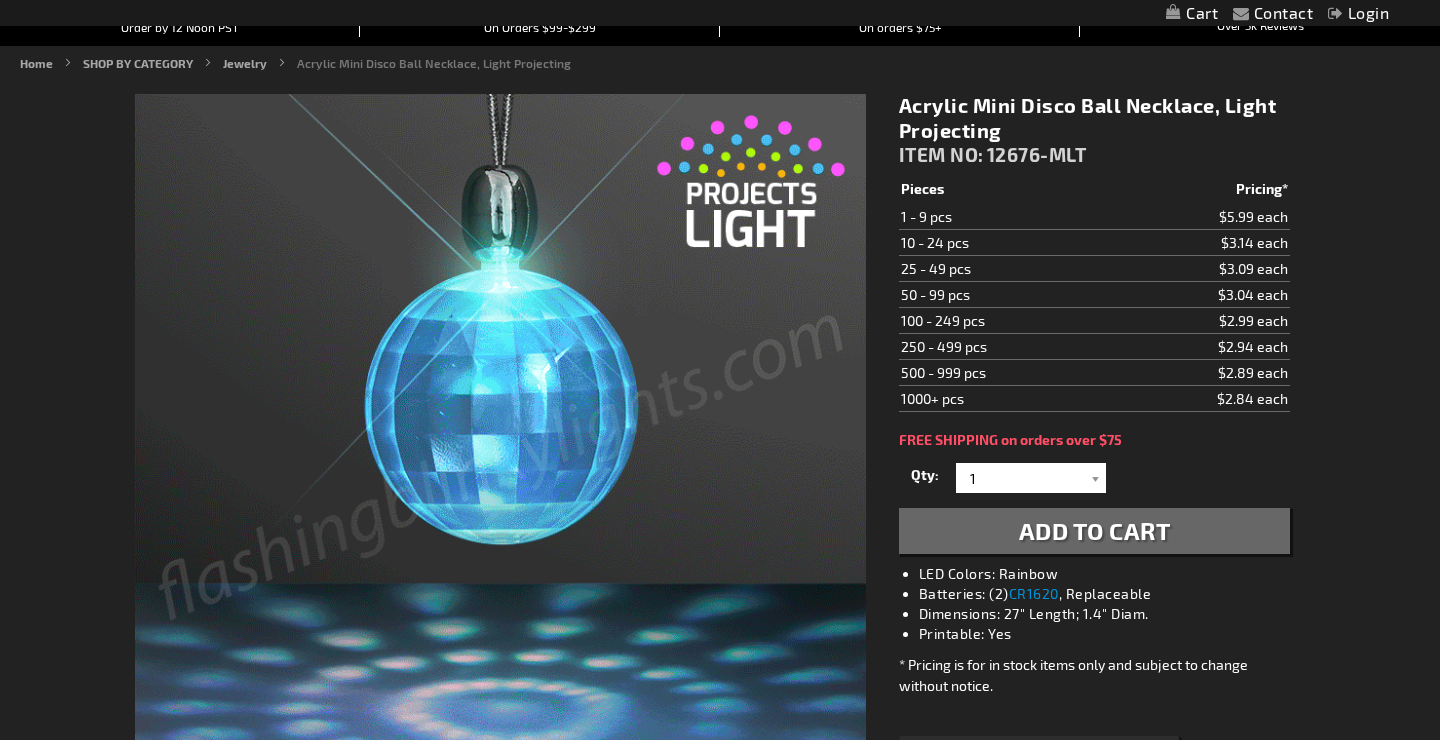 scroll, scrollTop: 222, scrollLeft: 0, axis: vertical 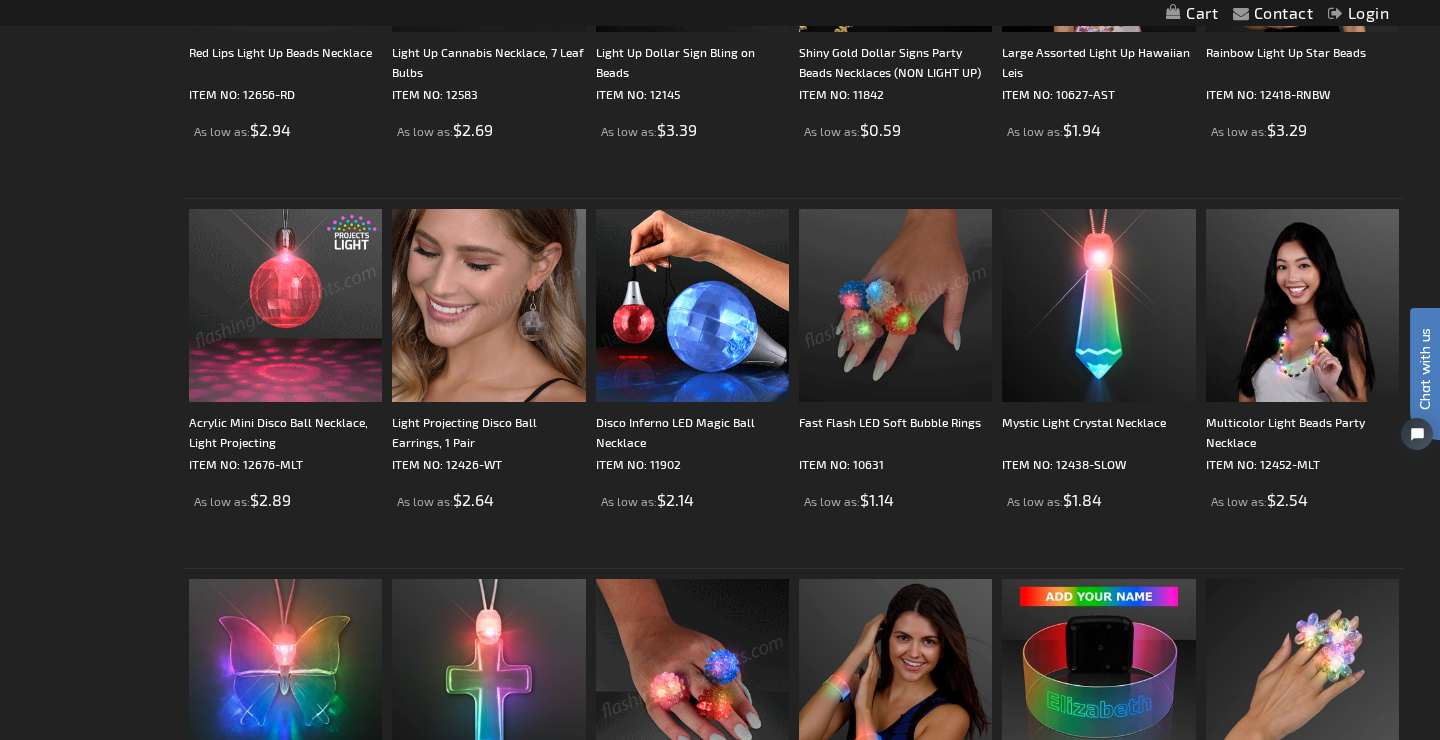 click at bounding box center [895, 305] 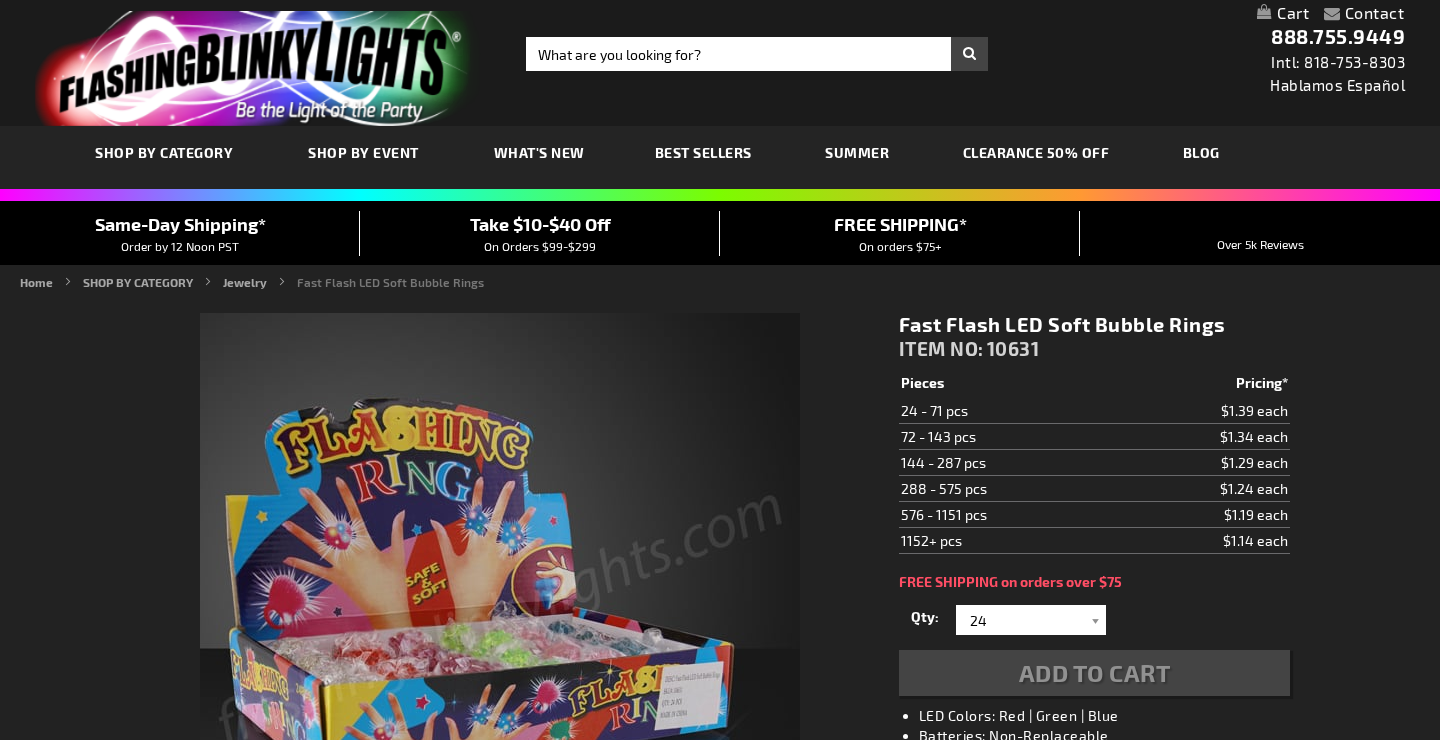 scroll, scrollTop: 230, scrollLeft: 0, axis: vertical 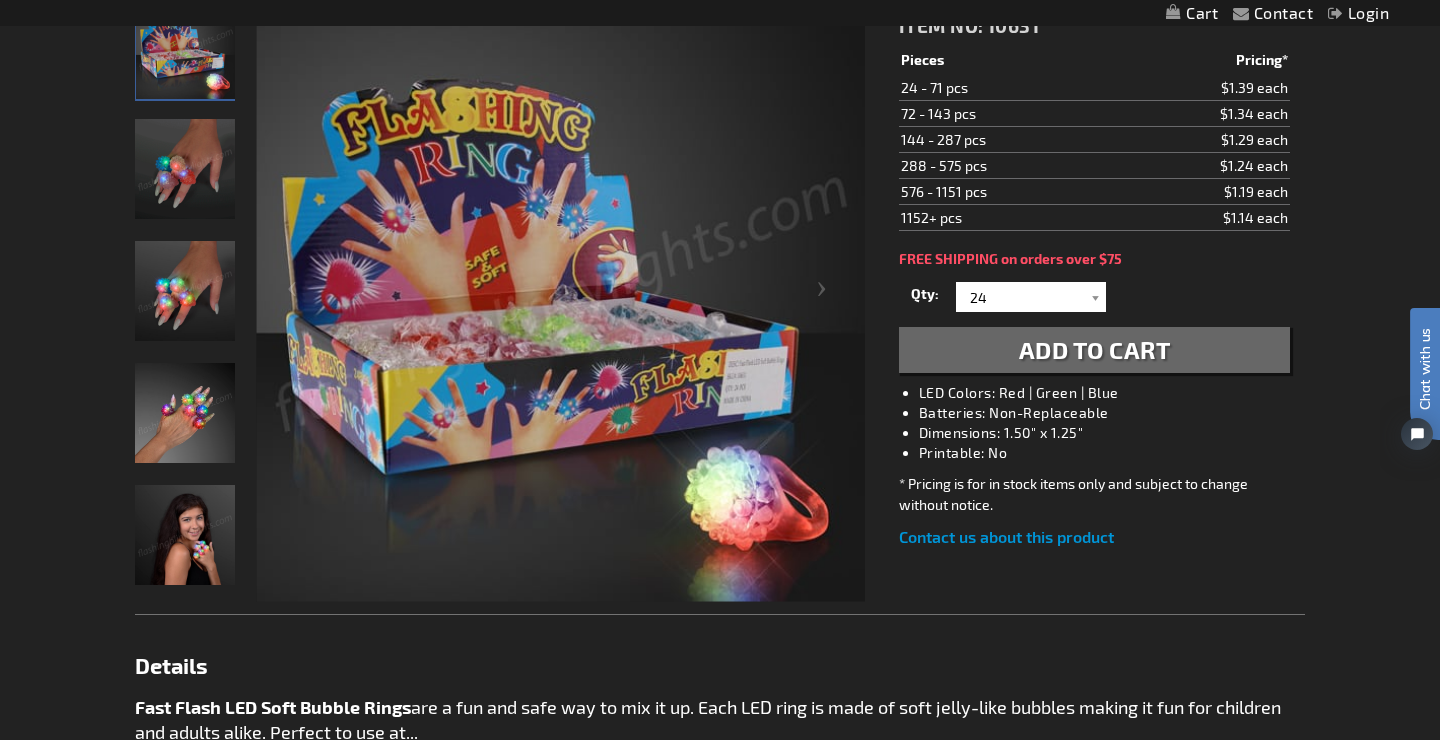 drag, startPoint x: 918, startPoint y: 437, endPoint x: 1091, endPoint y: 432, distance: 173.07224 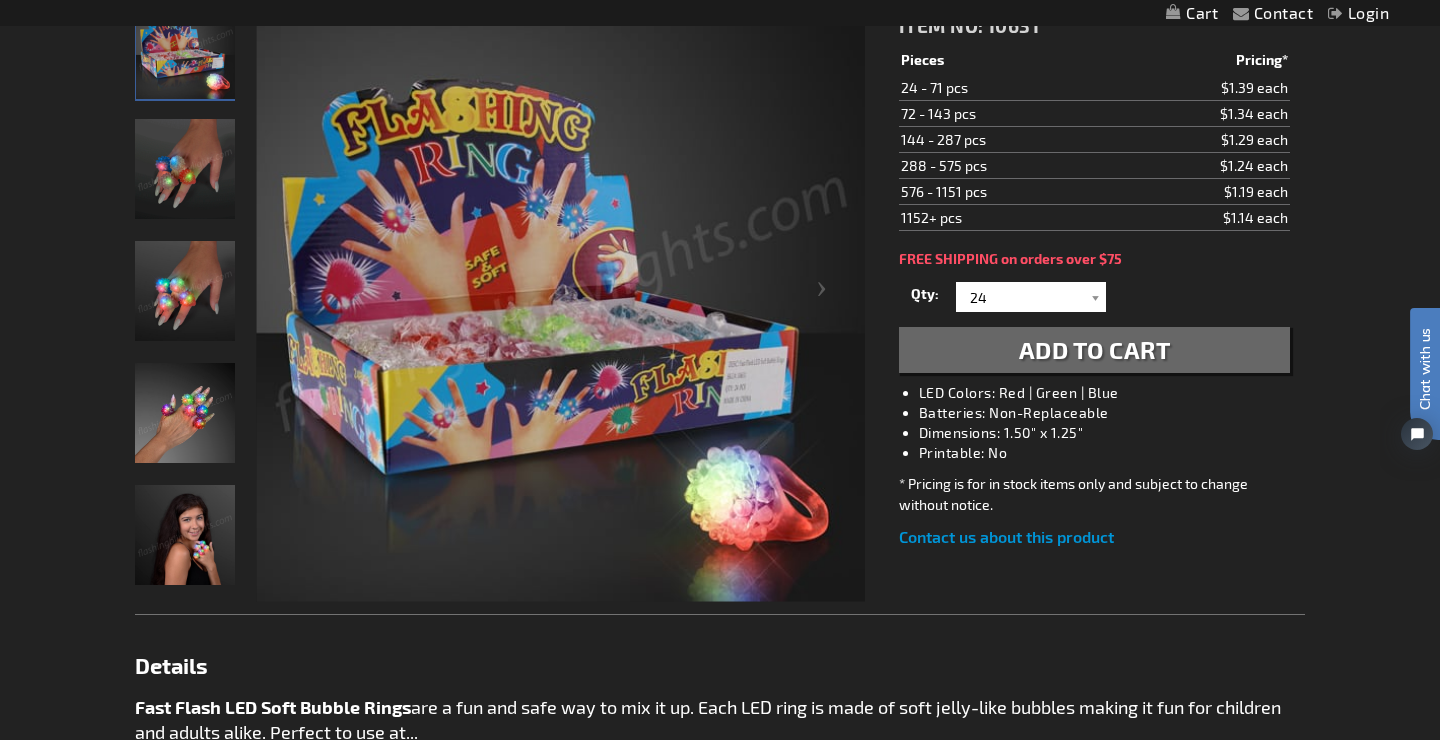 click on "Dimensions: 1.50" x 1.25"" at bounding box center [1114, 433] 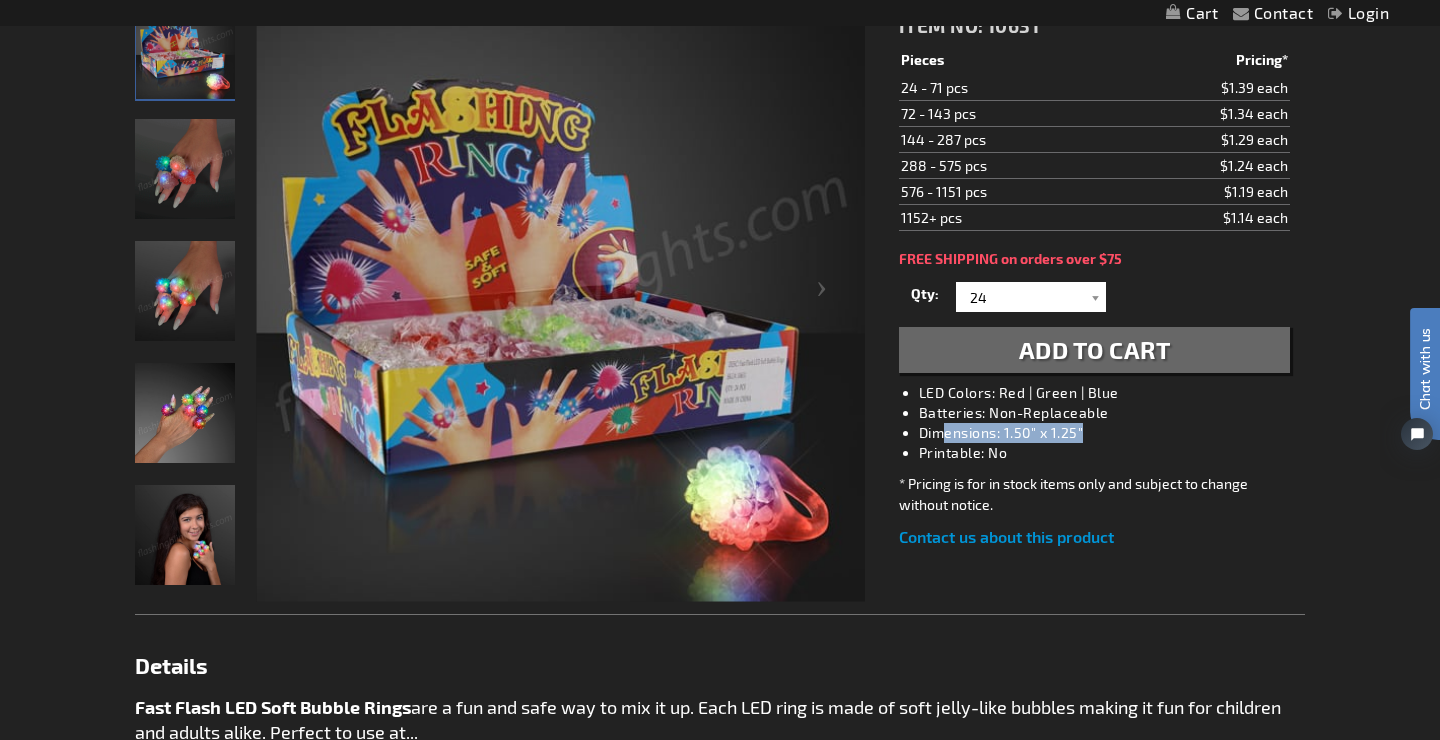 drag, startPoint x: 1090, startPoint y: 431, endPoint x: 939, endPoint y: 430, distance: 151.00331 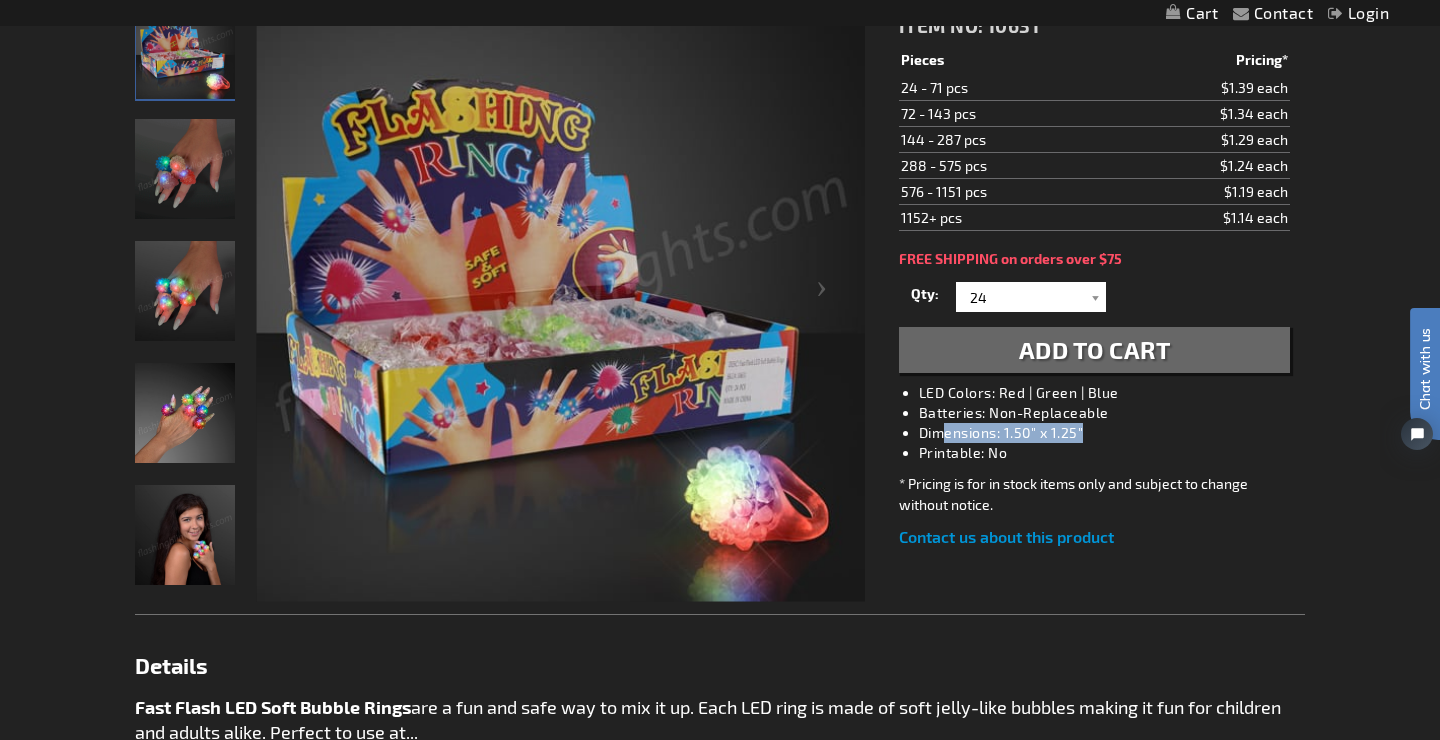 click on "Dimensions: 1.50" x 1.25"" at bounding box center [1114, 433] 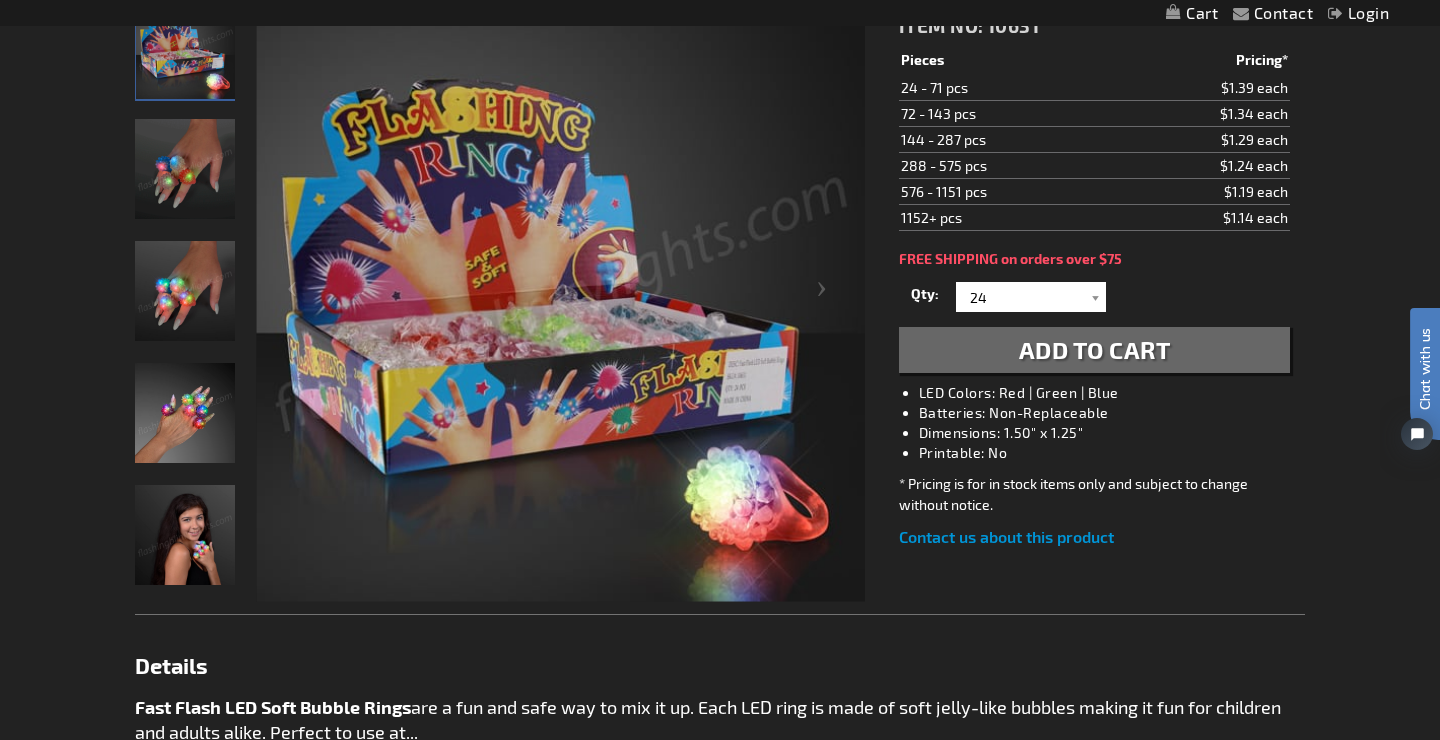 drag, startPoint x: 940, startPoint y: 429, endPoint x: 906, endPoint y: 437, distance: 34.928497 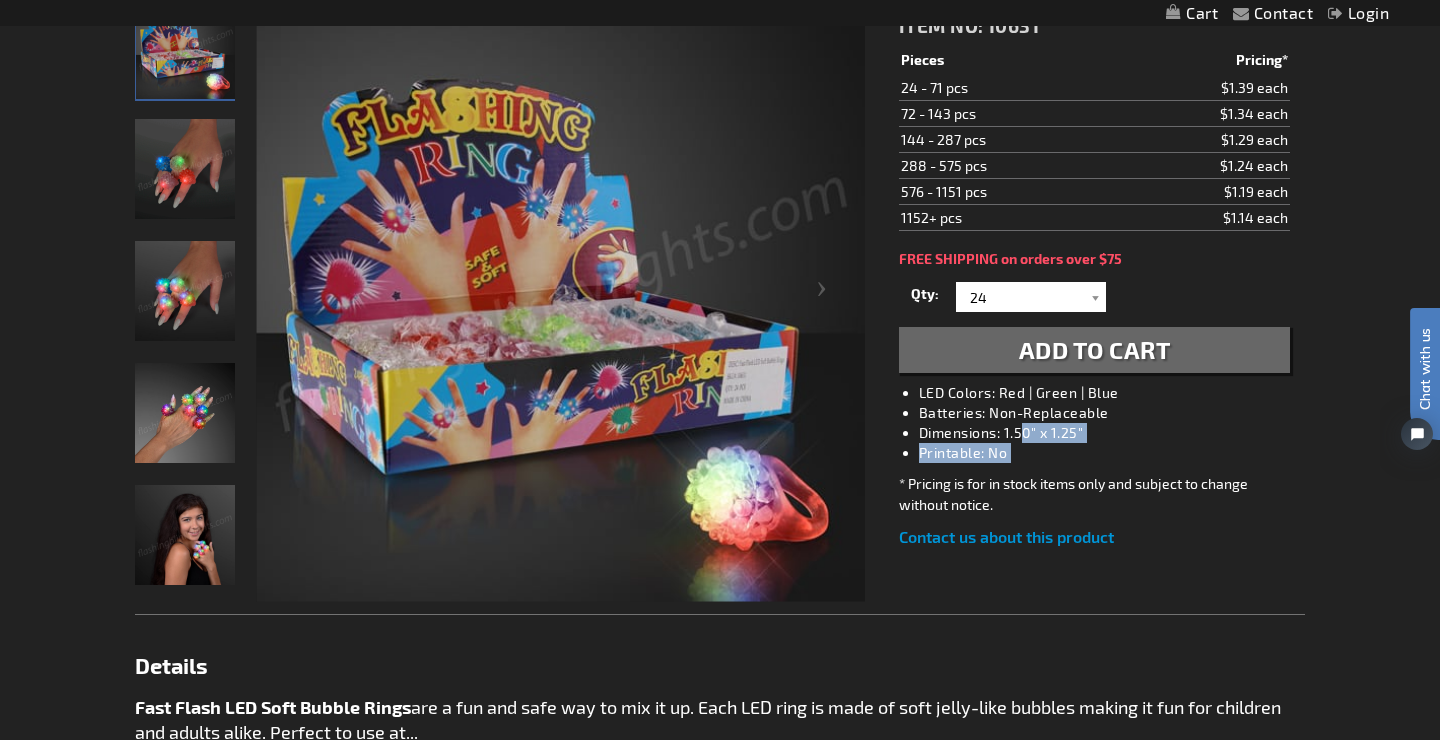 drag, startPoint x: 915, startPoint y: 434, endPoint x: 1019, endPoint y: 426, distance: 104.307236 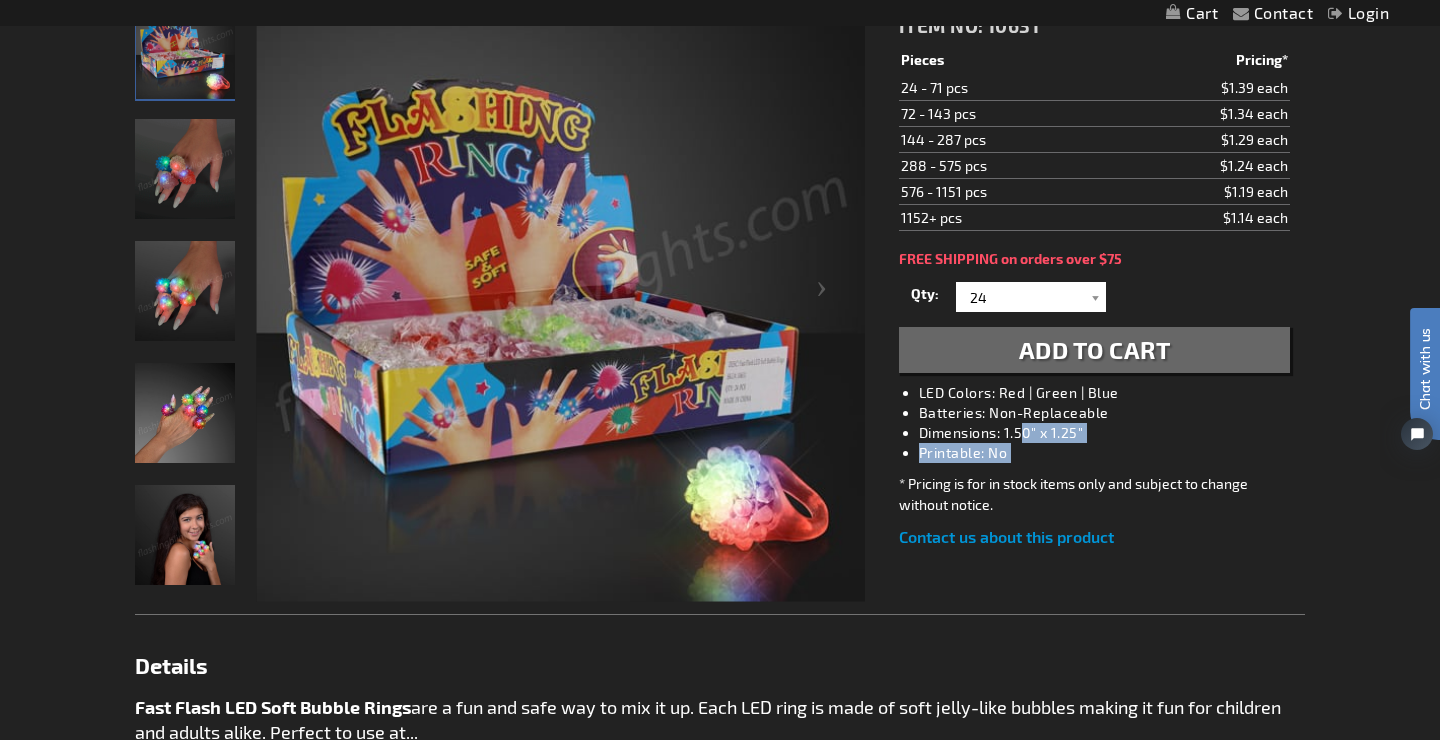 click on "Fast Flash LED Soft Bubble Rings
ITEM NO:
10631
$1.14
Pieces
Pricing*
24 - 71 pcs
$1.39 each
72 - 143 pcs
$1.34 each
144 - 287 pcs
$1.29 each
288 - 575 pcs
$1.24 each
576 - 1151 pcs
$1.19 each
1152+ pcs
$1.14 each
Please enter email to subscribe for stock alert
Notify me" at bounding box center [1094, 269] 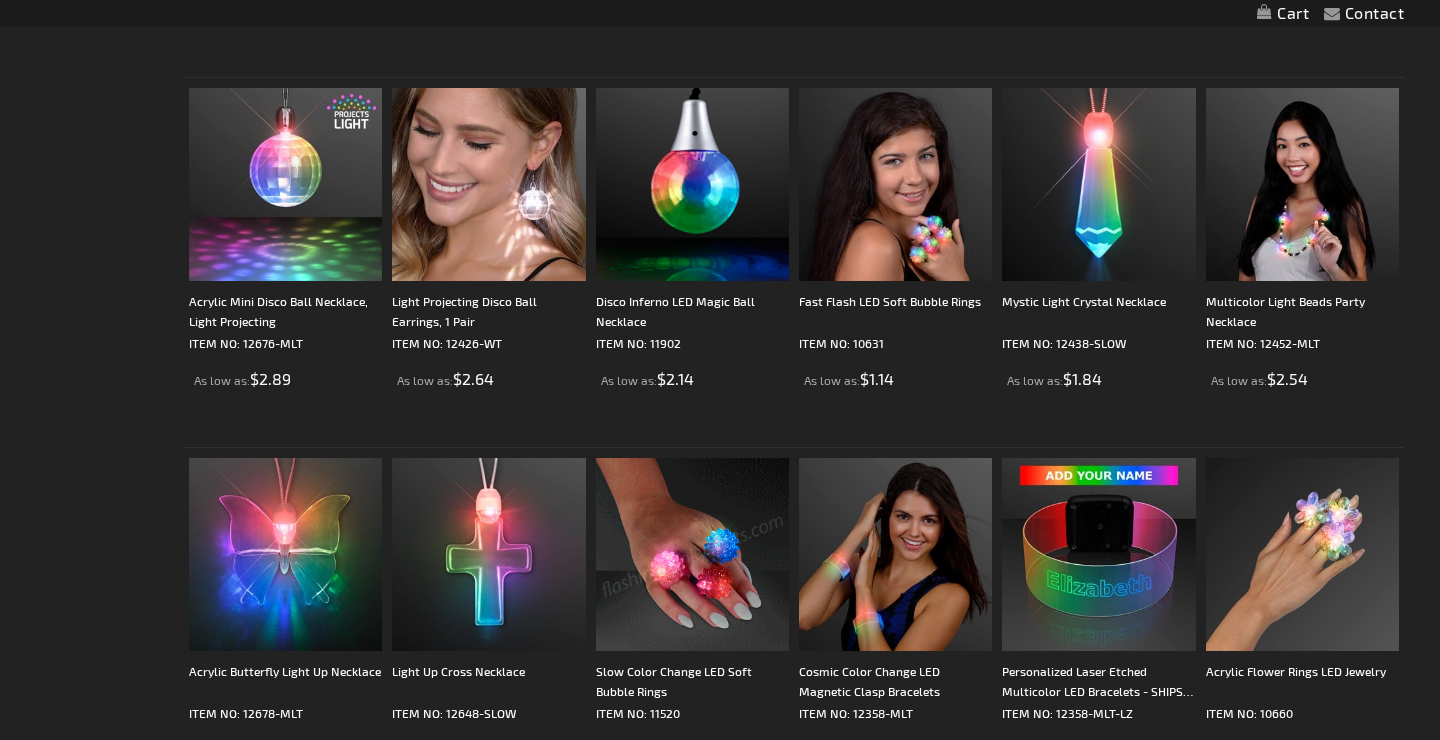 scroll, scrollTop: 1138, scrollLeft: 0, axis: vertical 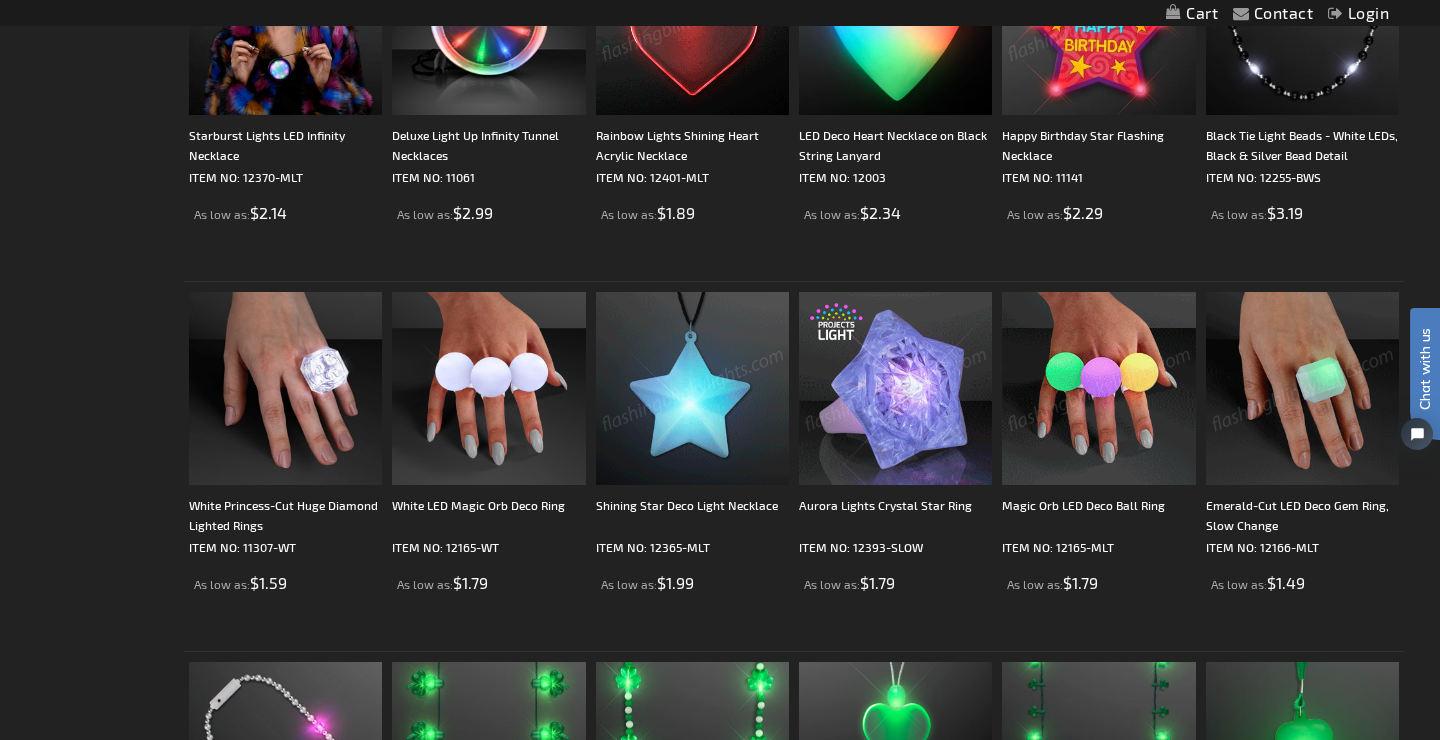 click at bounding box center (1302, 388) 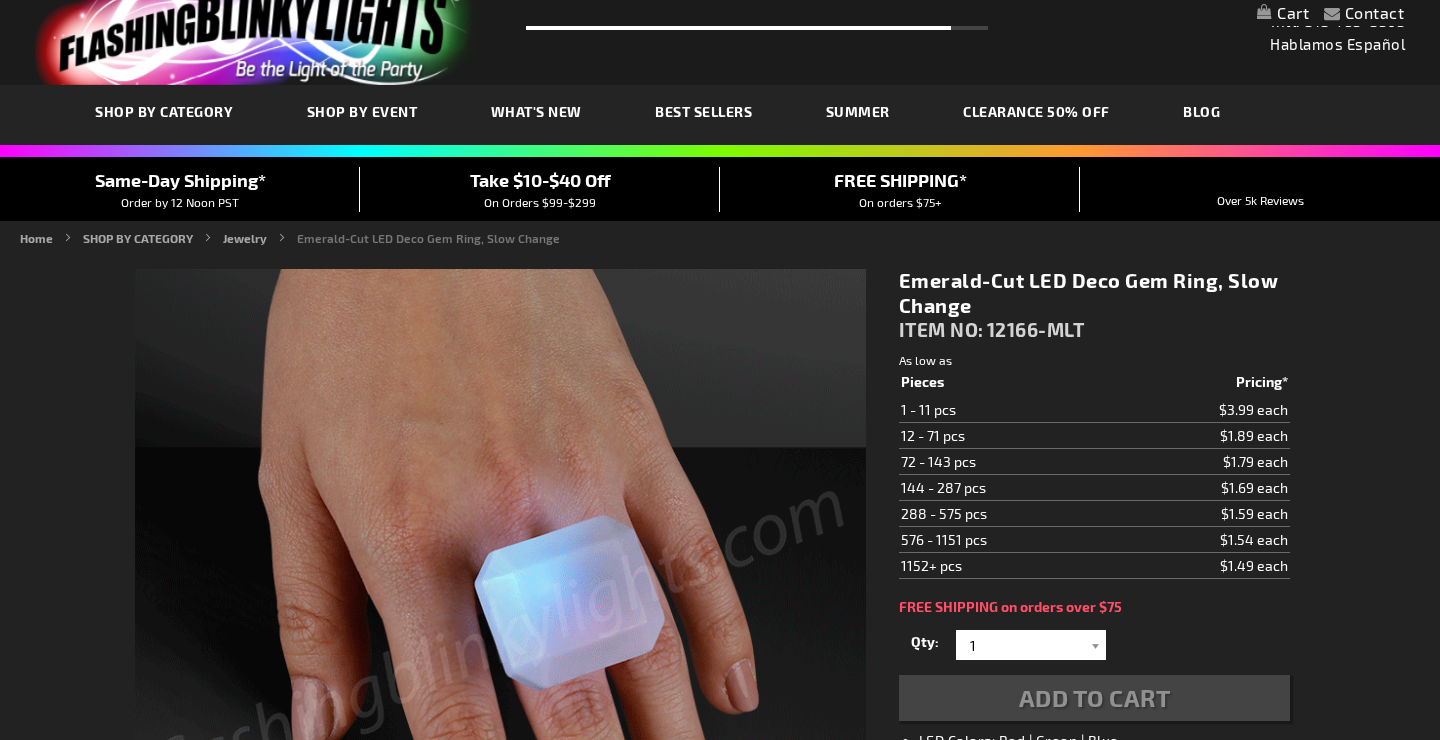 scroll, scrollTop: 493, scrollLeft: 0, axis: vertical 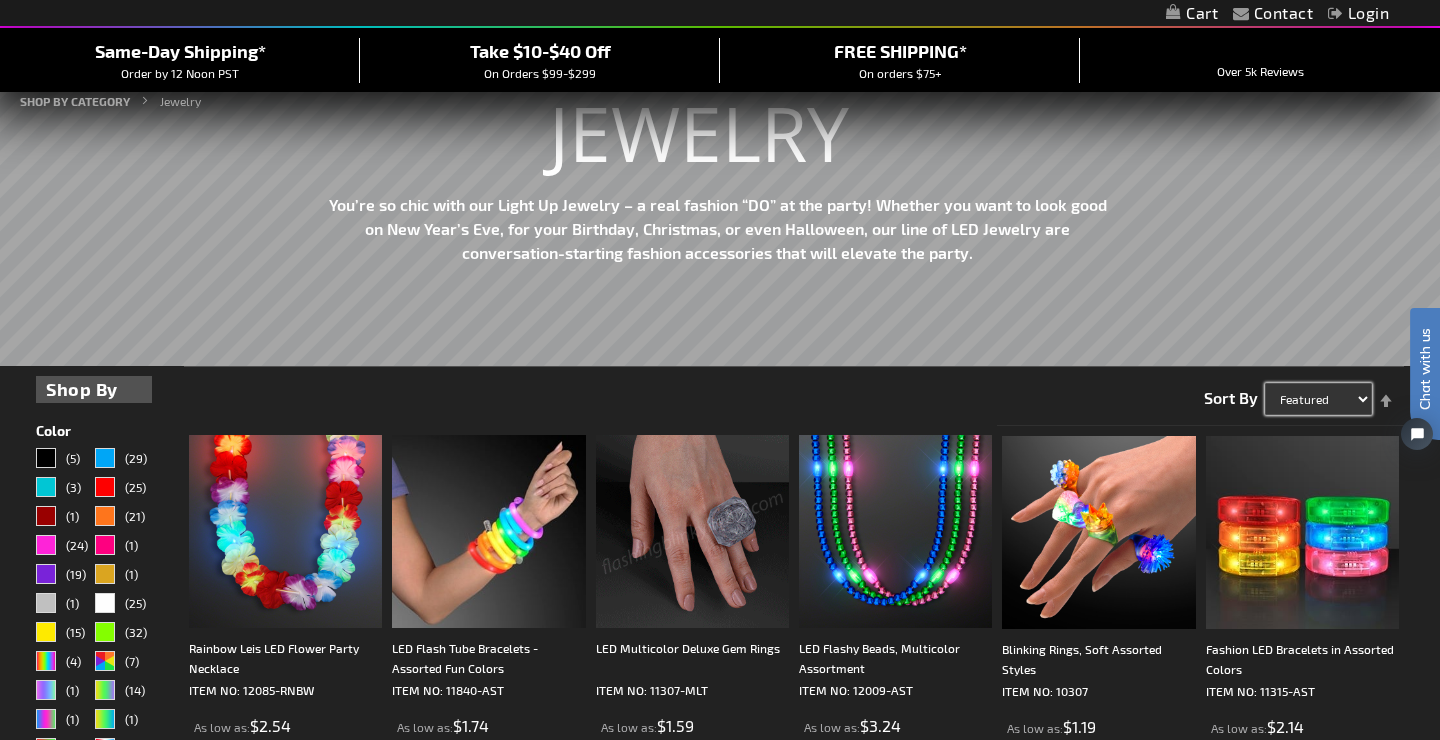 click on "Featured
Name
Price
Best Sellers" at bounding box center (1318, 399) 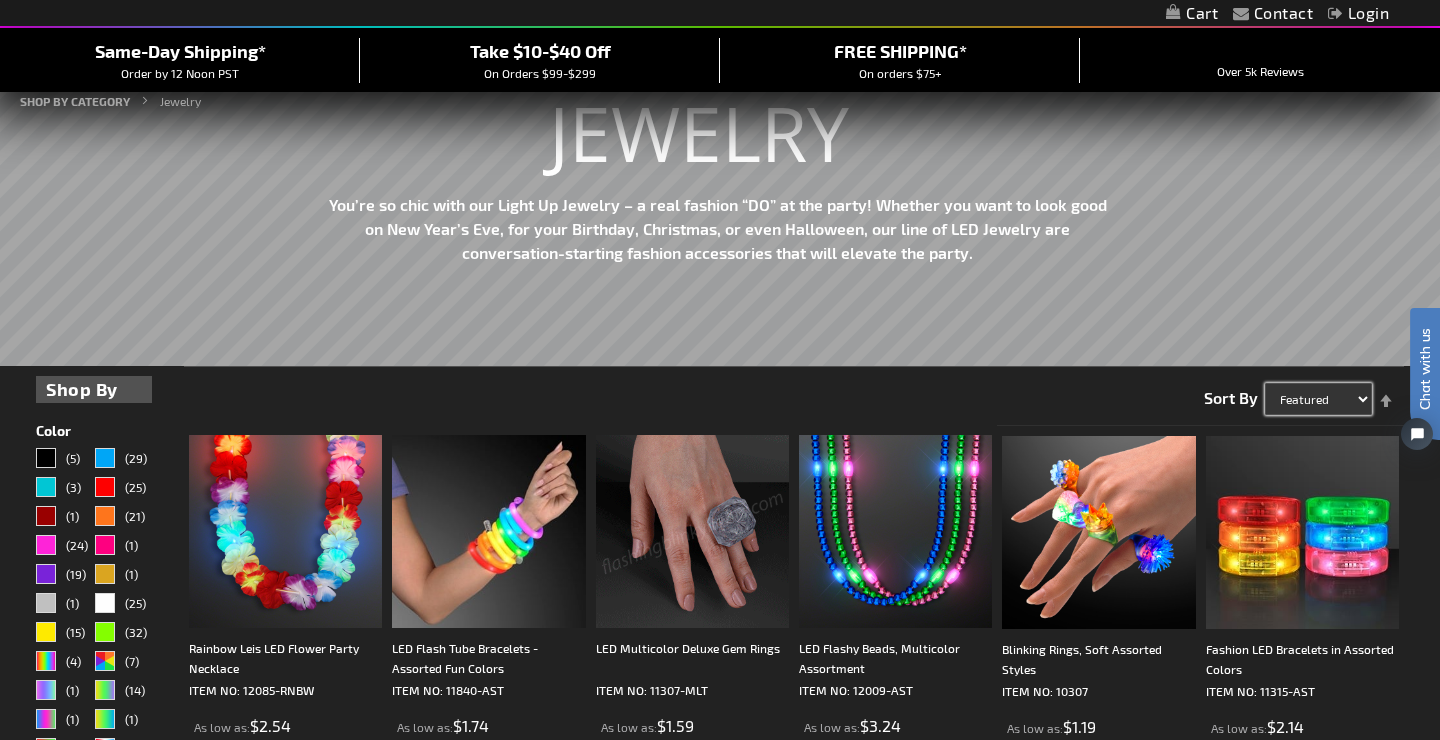select on "sale" 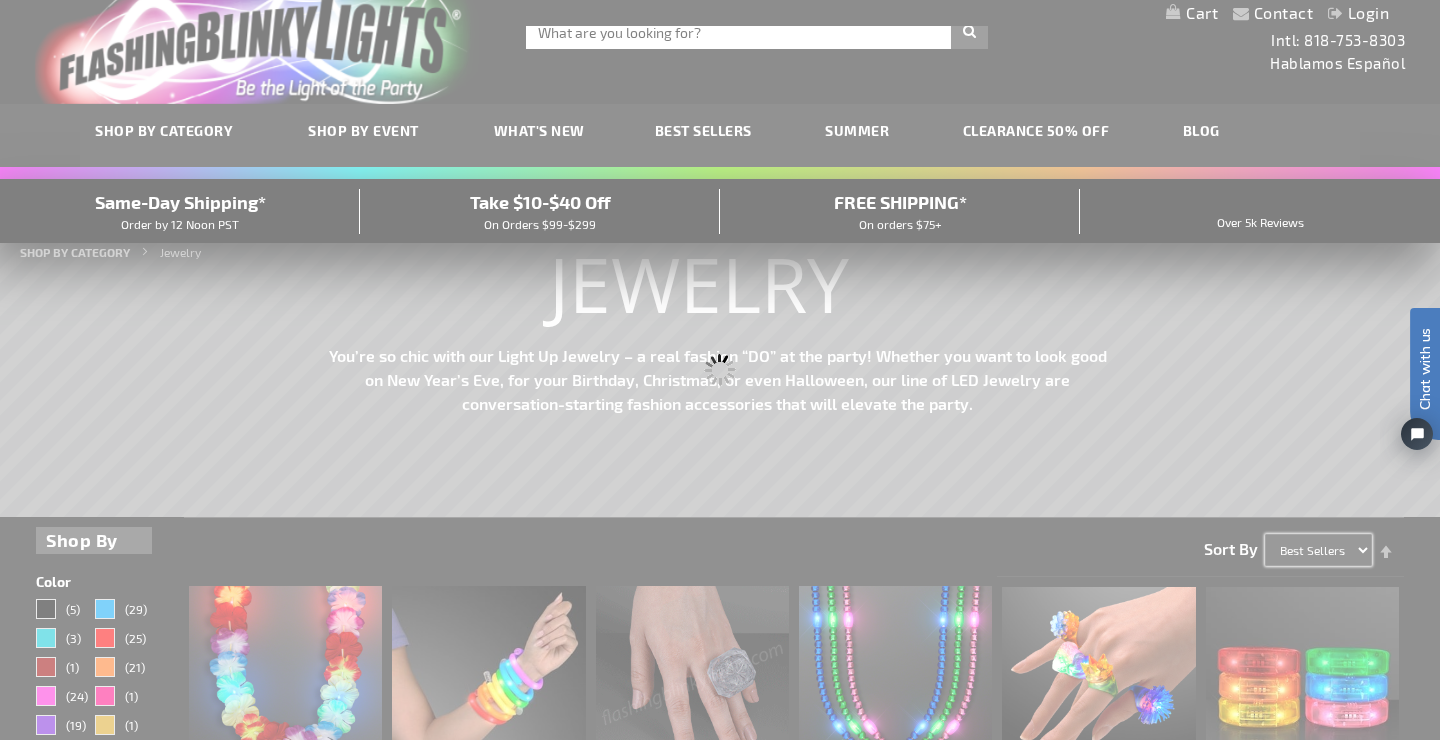 scroll, scrollTop: 0, scrollLeft: 0, axis: both 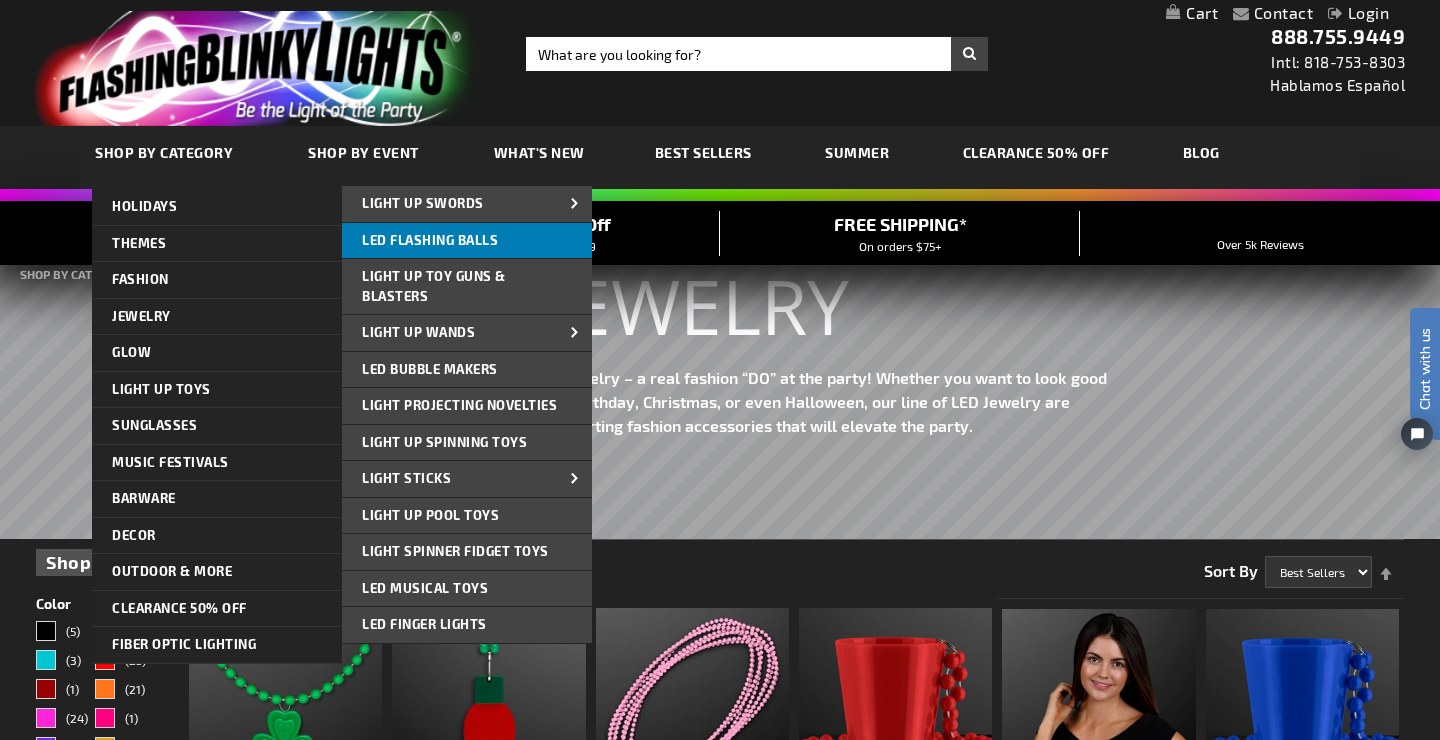 click on "LED Flashing Balls" at bounding box center [467, 241] 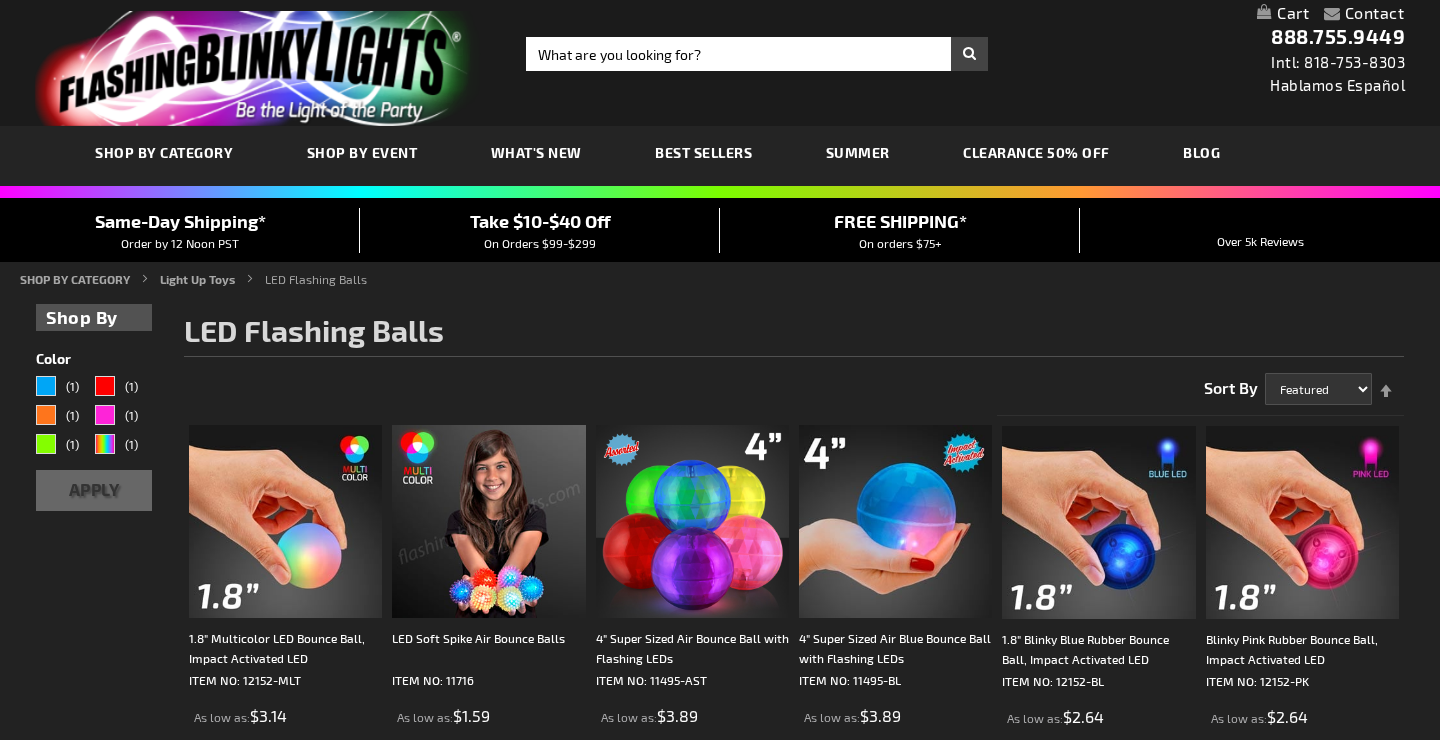 scroll, scrollTop: 0, scrollLeft: 0, axis: both 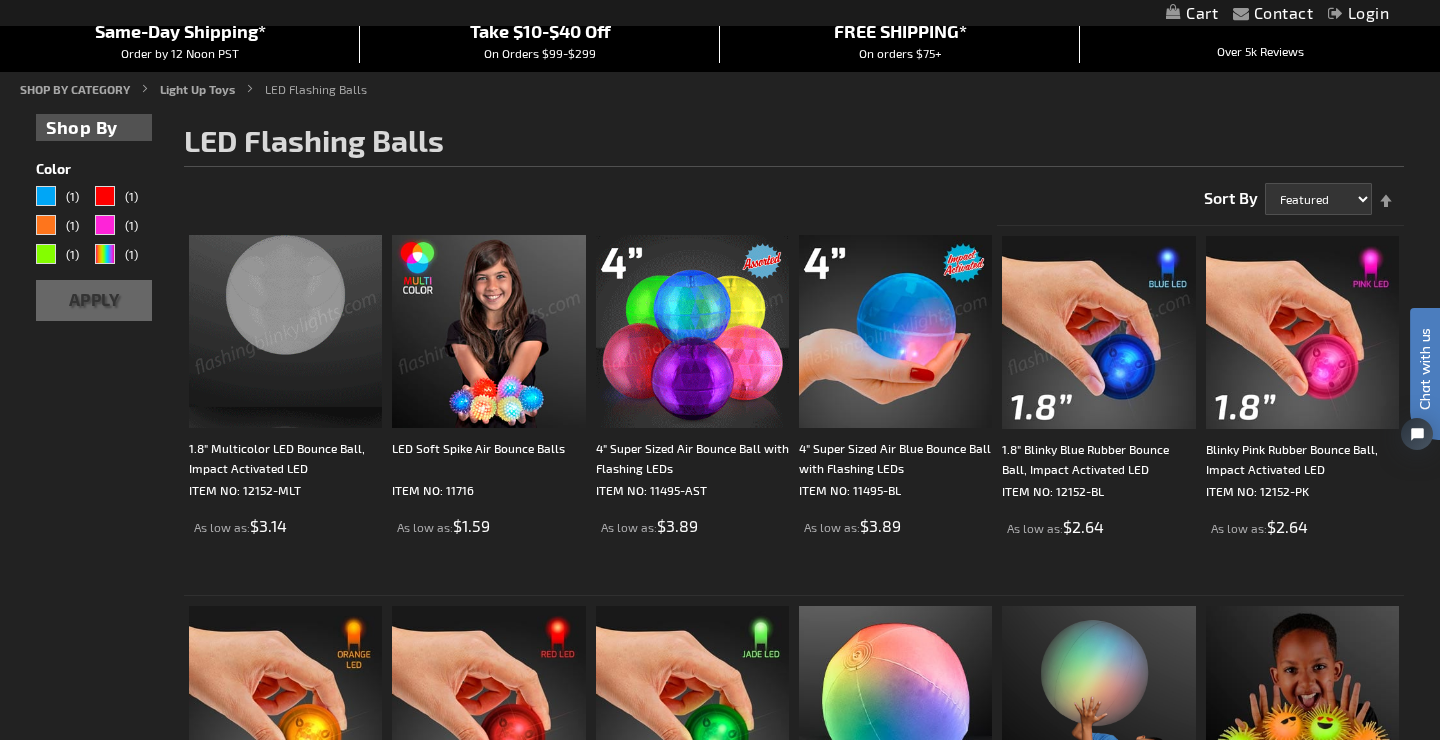click at bounding box center (1098, 332) 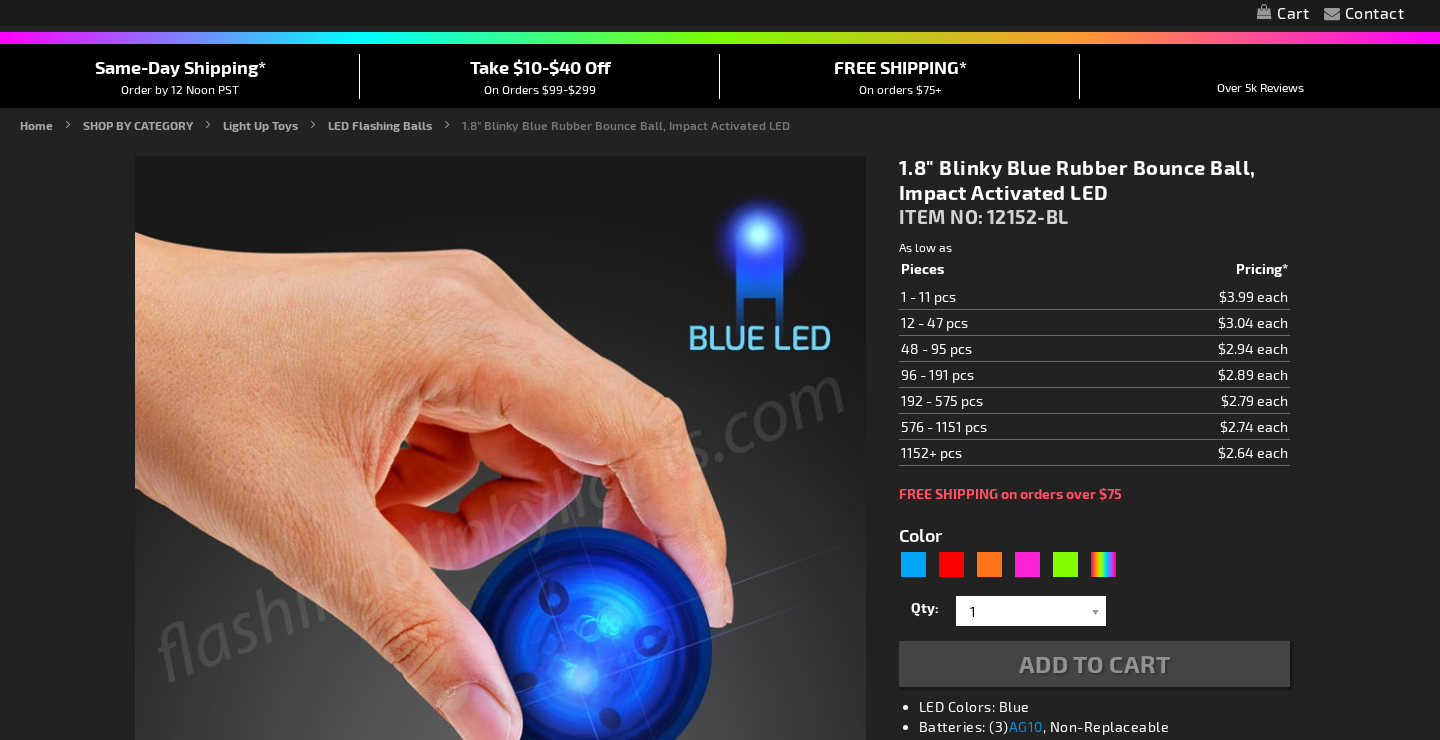 scroll, scrollTop: 306, scrollLeft: 0, axis: vertical 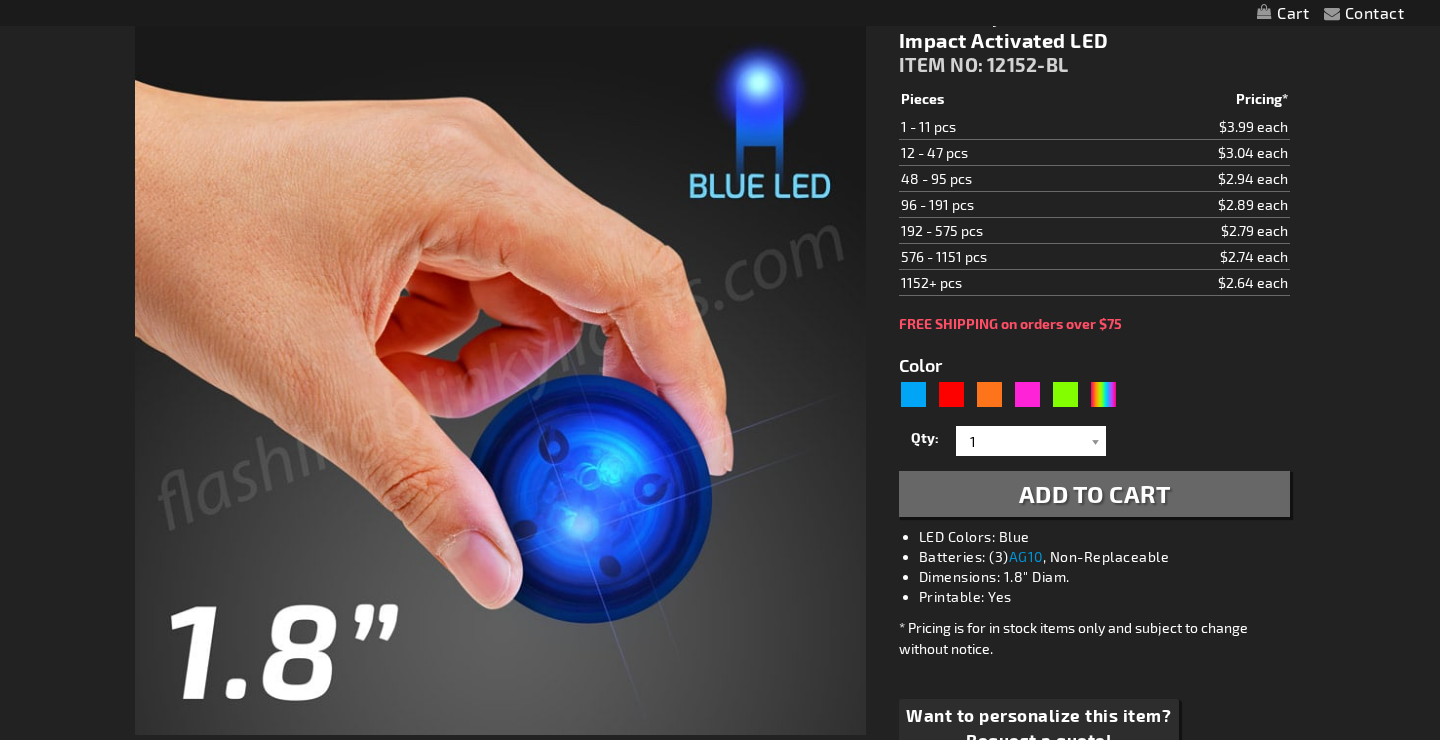 type on "5629" 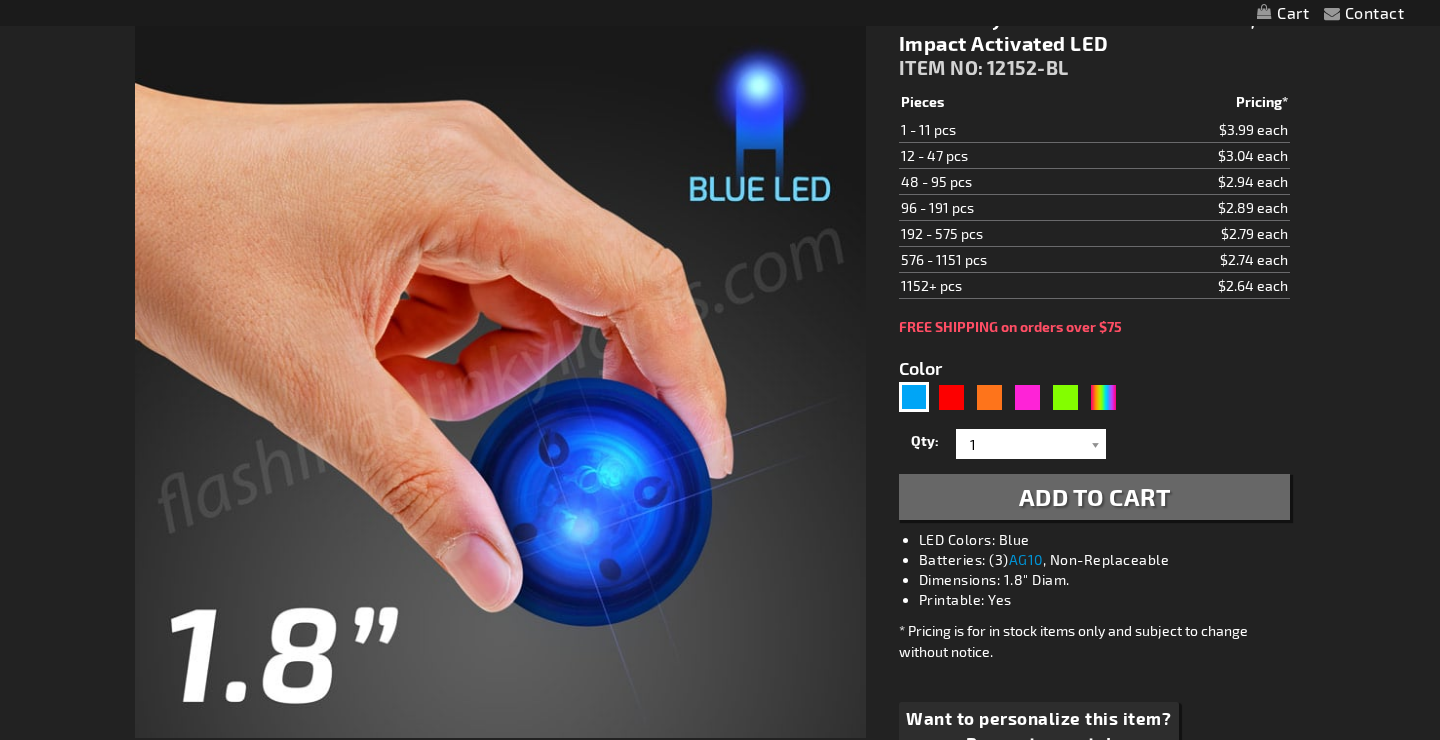 scroll, scrollTop: 0, scrollLeft: 0, axis: both 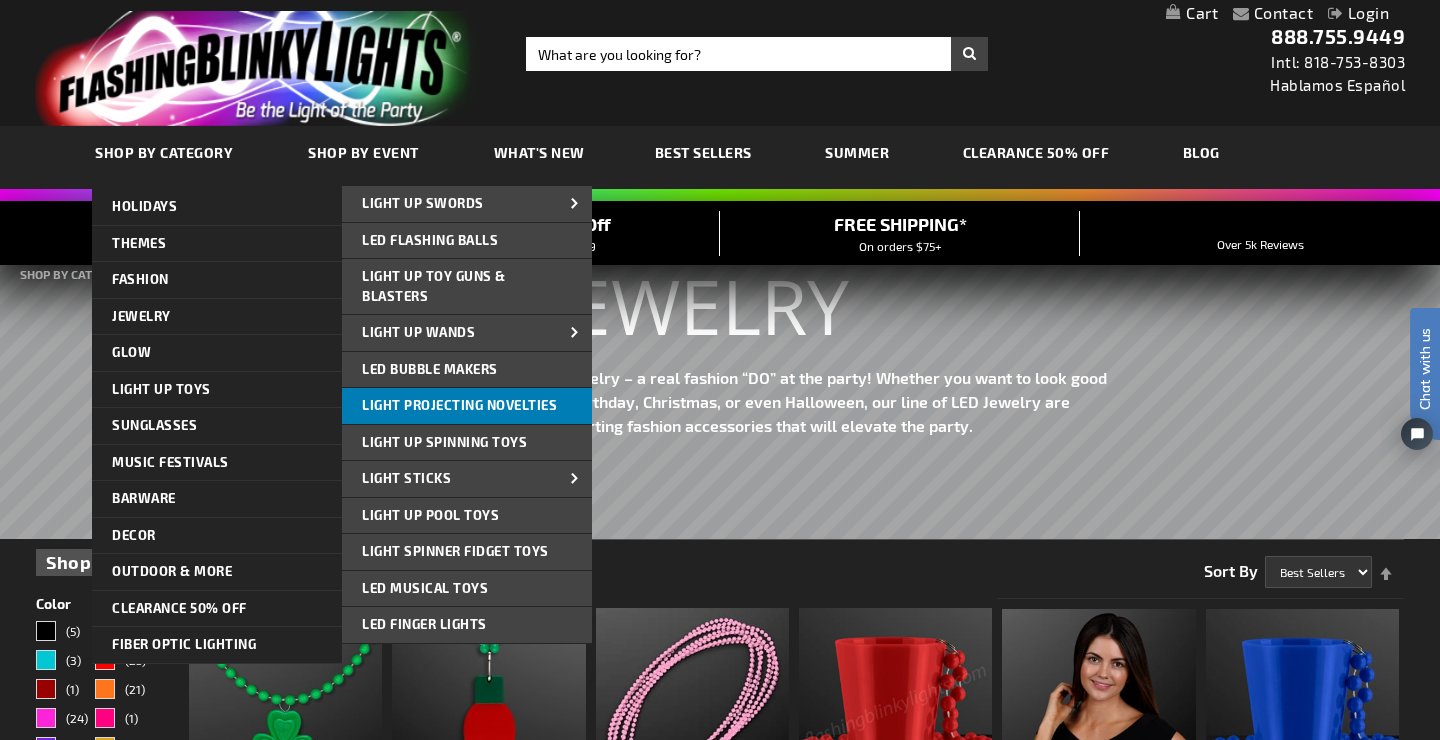 click on "Light Projecting Novelties" at bounding box center (467, 406) 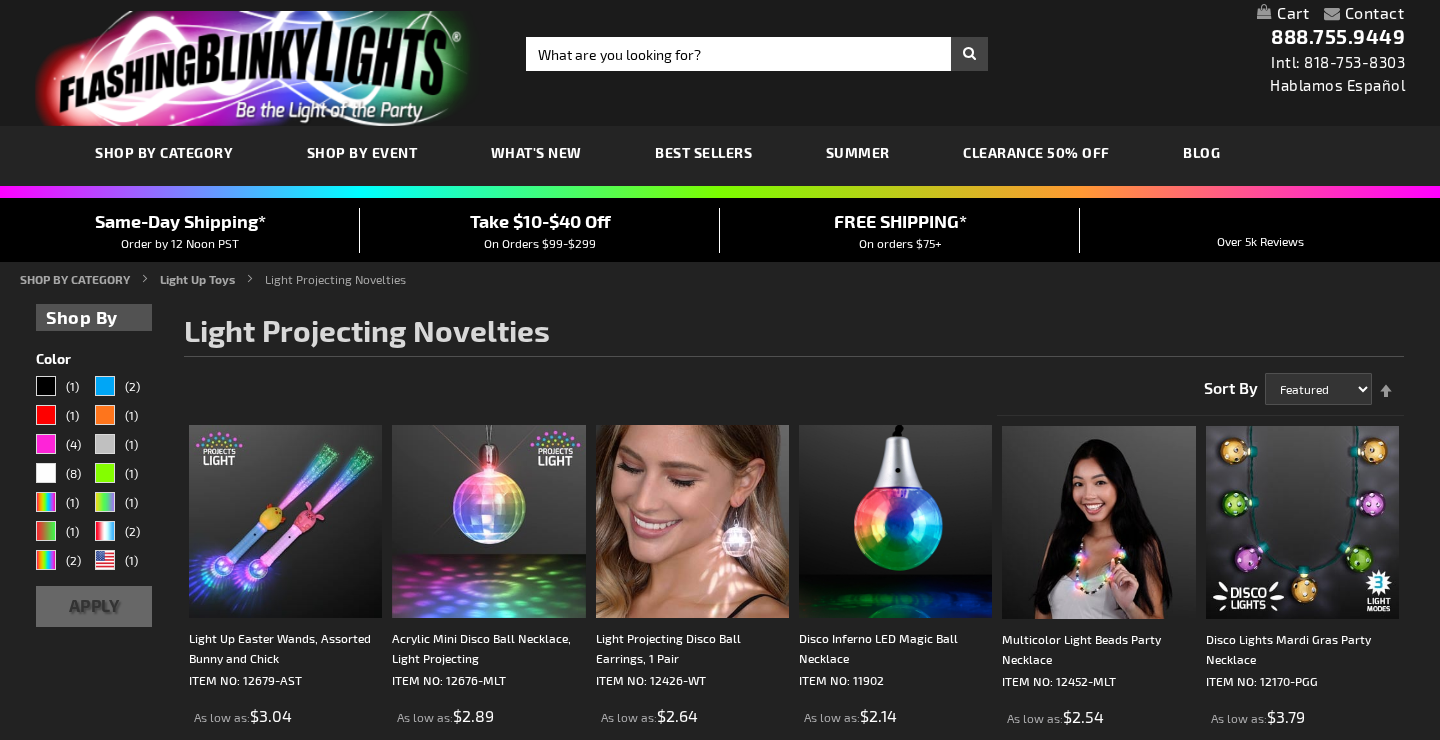 scroll, scrollTop: 0, scrollLeft: 0, axis: both 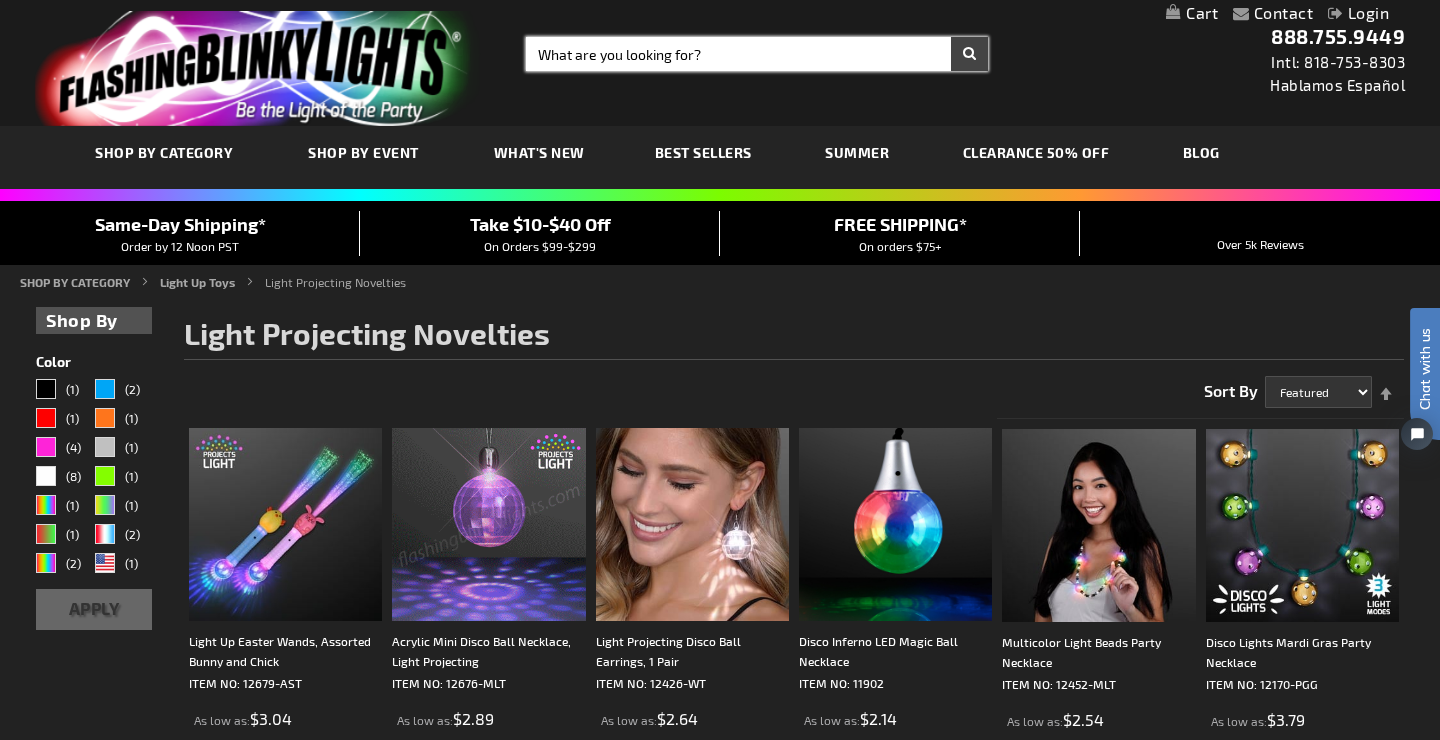 click on "Search" at bounding box center (757, 54) 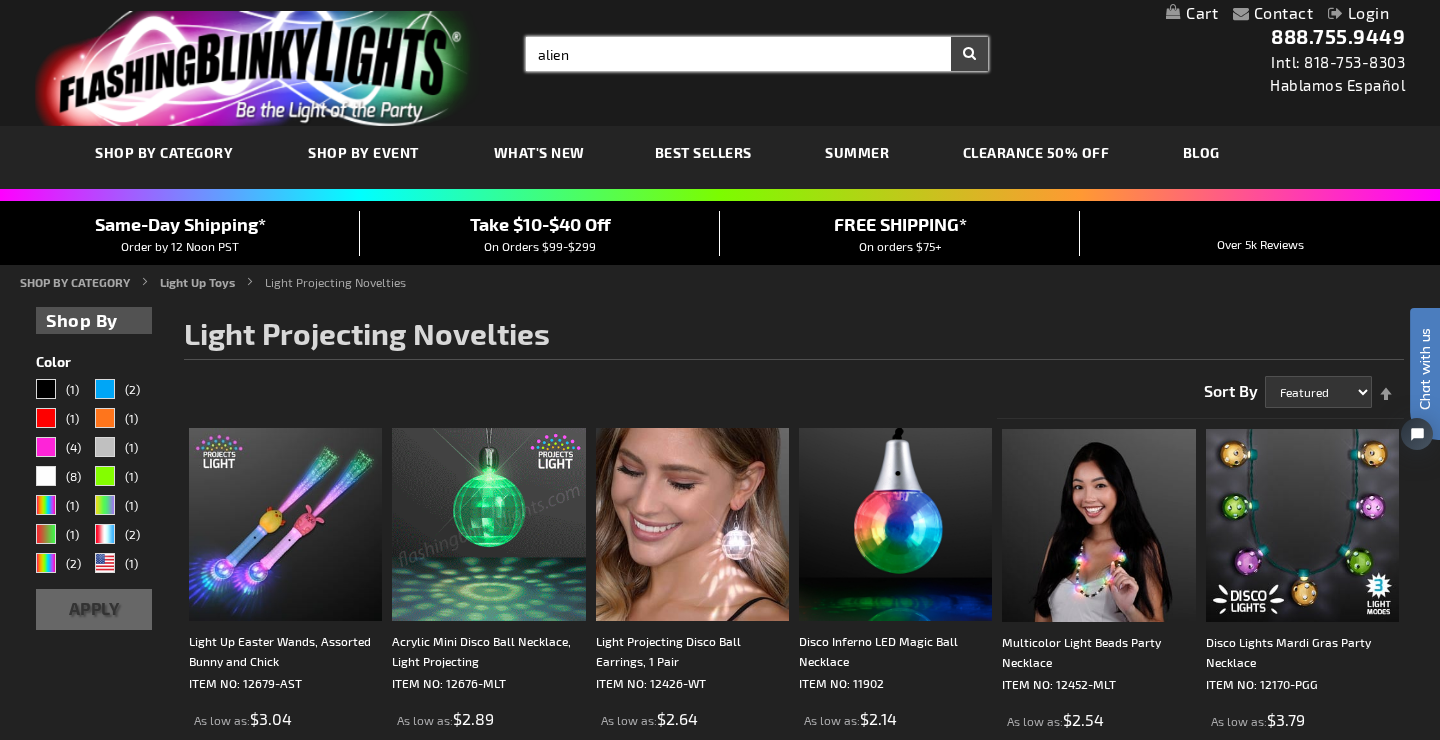 type on "alien" 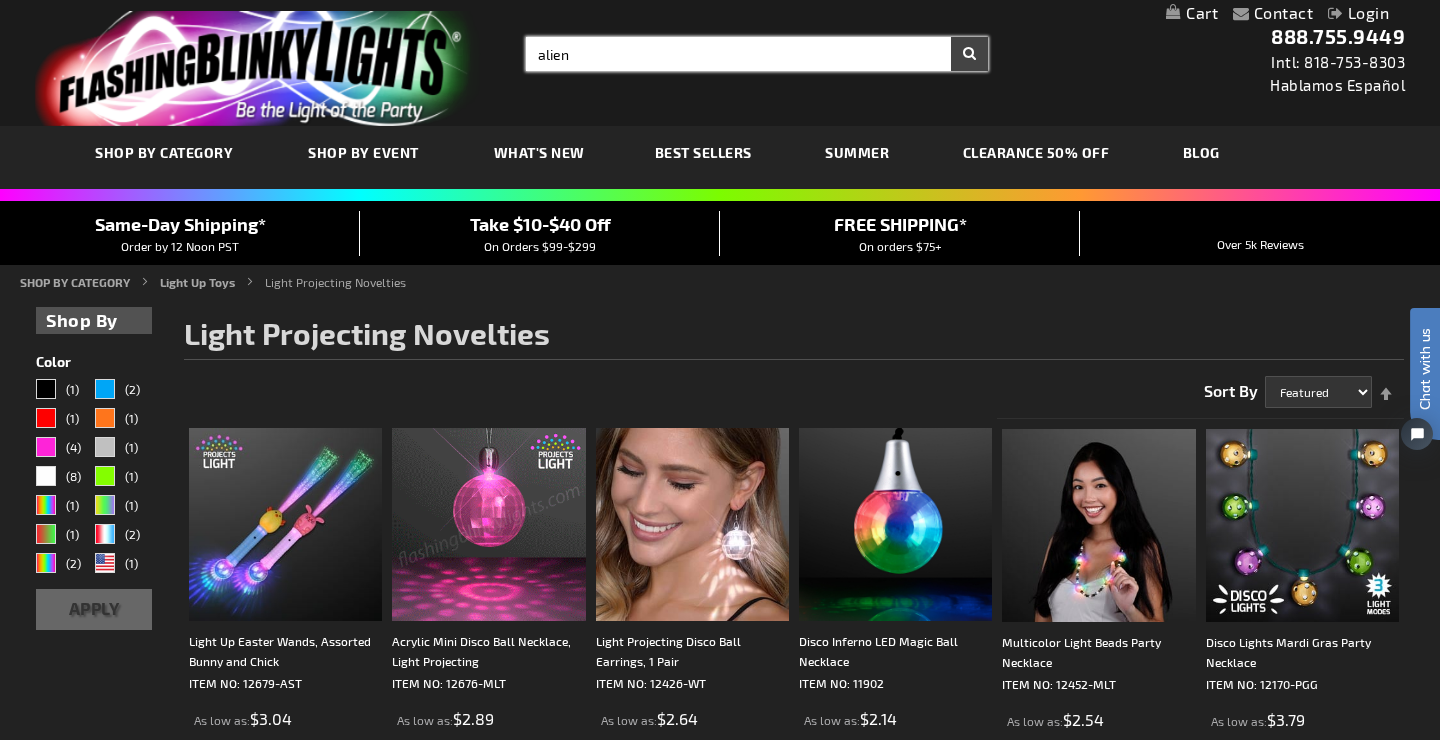 click on "Search" at bounding box center (969, 54) 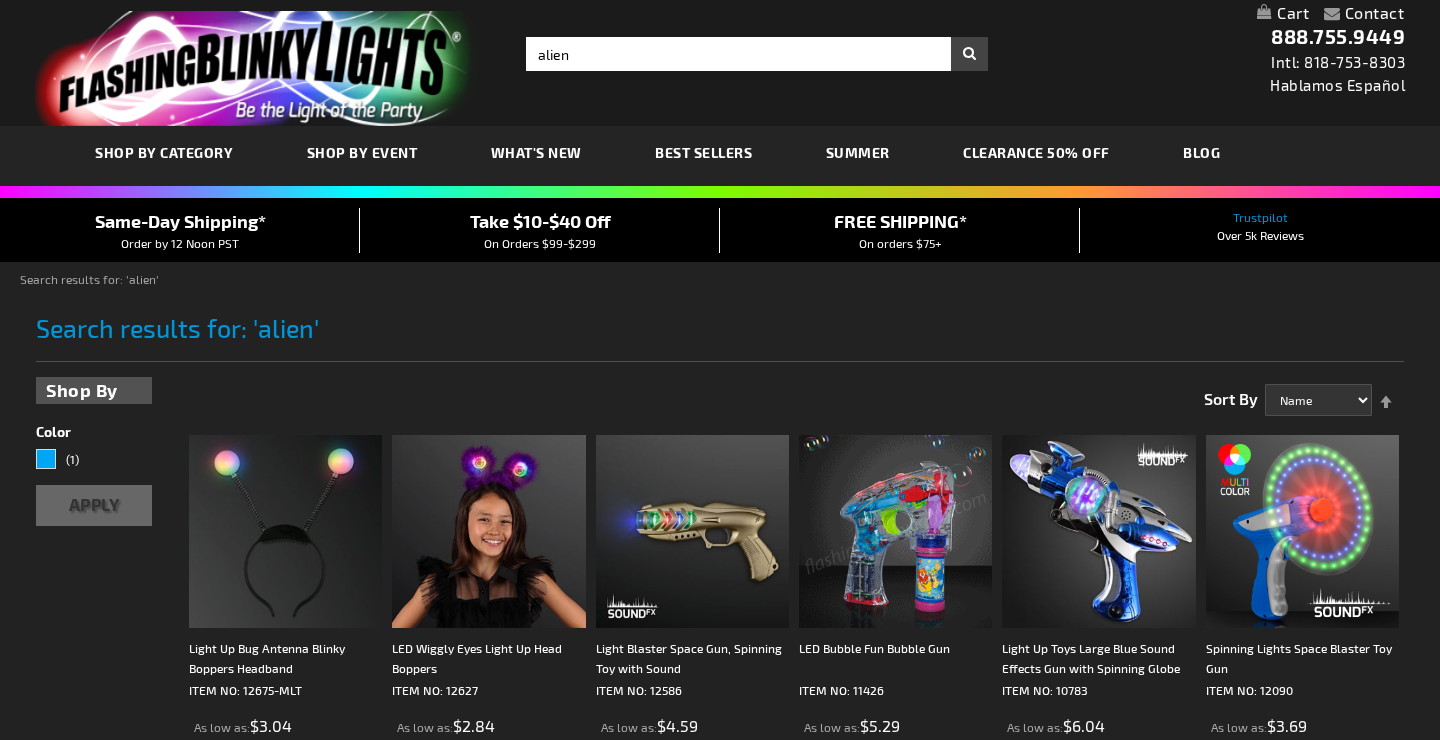 scroll, scrollTop: 0, scrollLeft: 0, axis: both 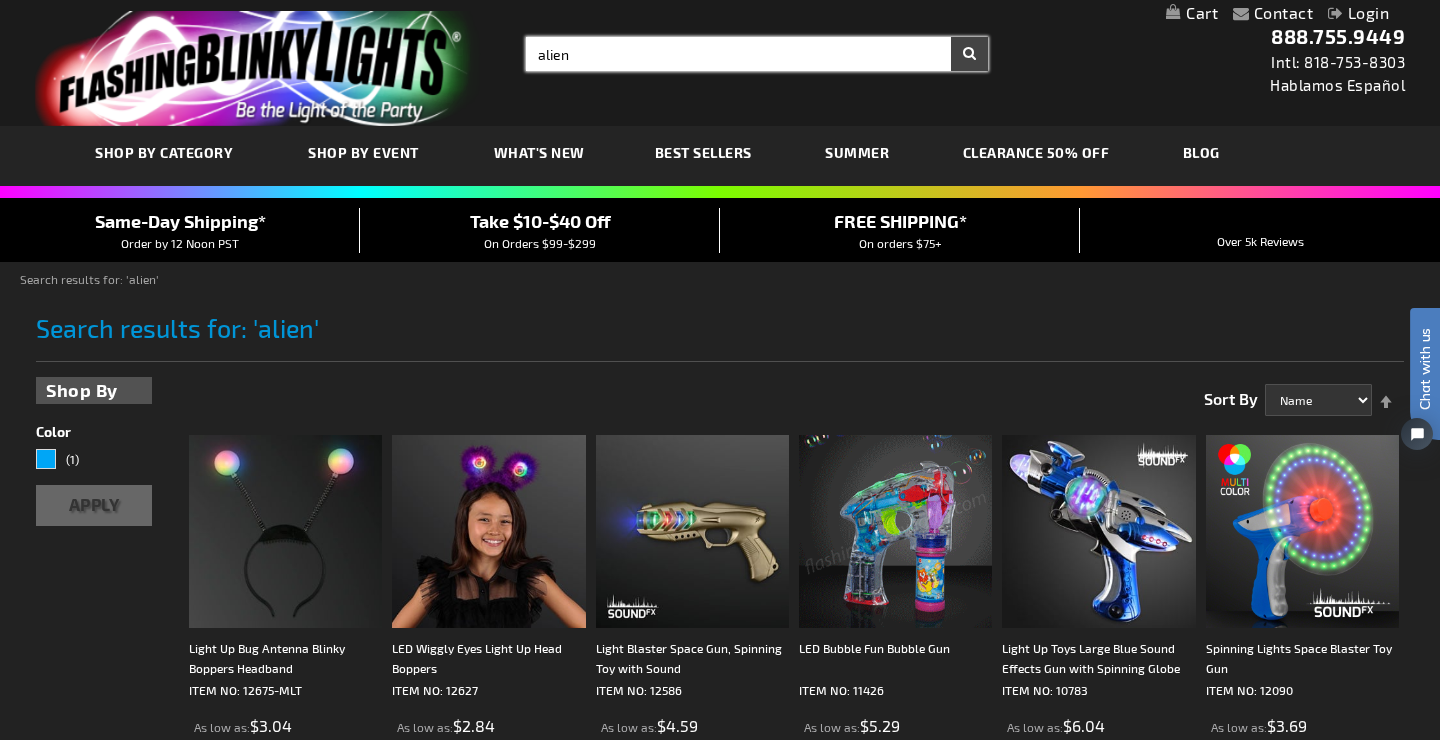 click on "alien" at bounding box center (757, 54) 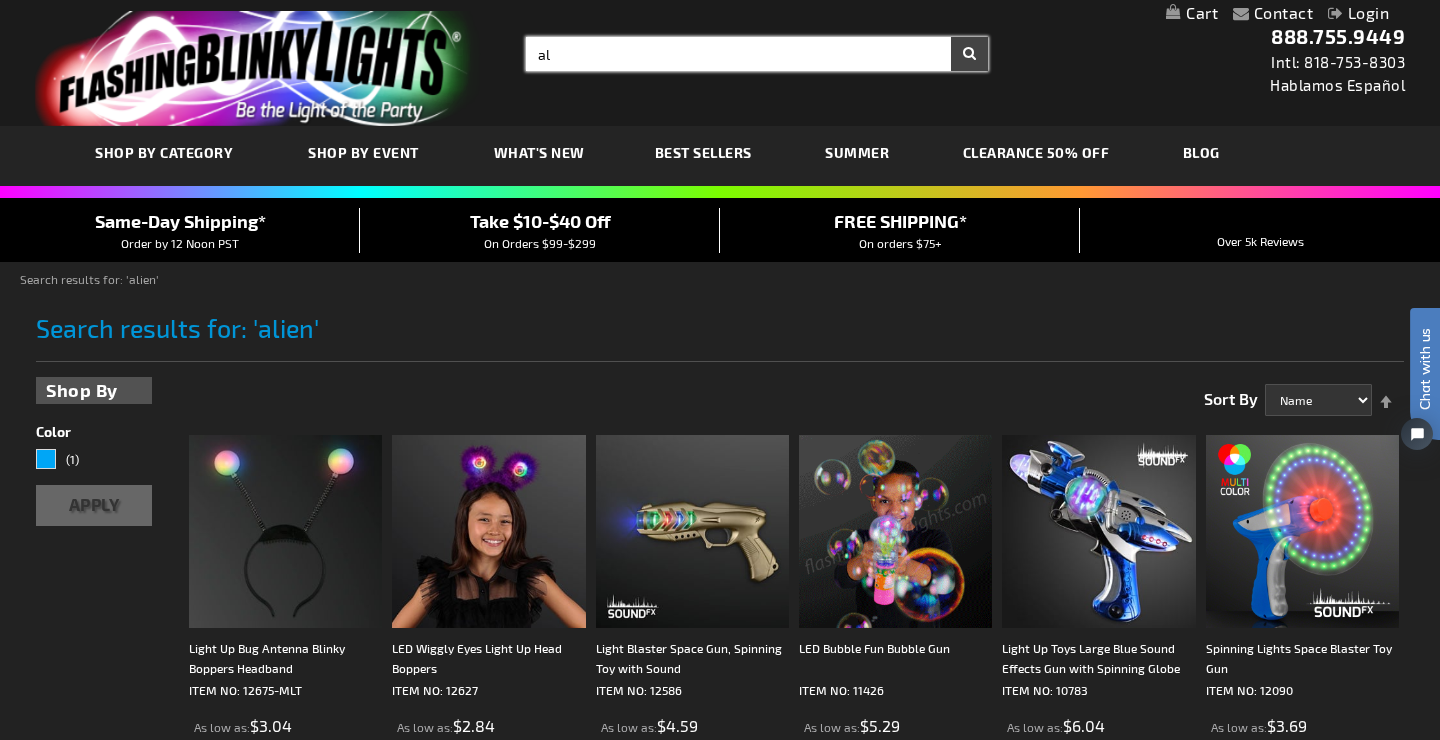 type on "a" 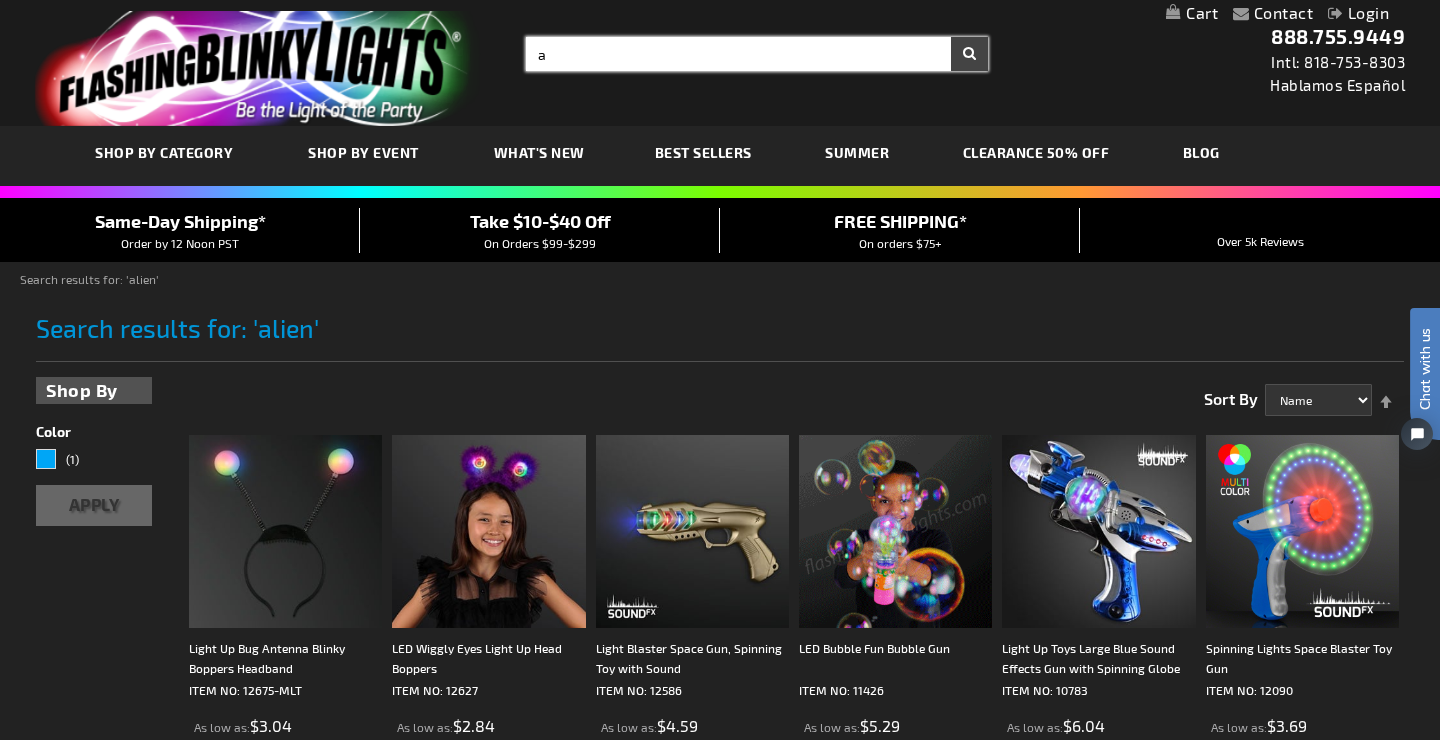 type 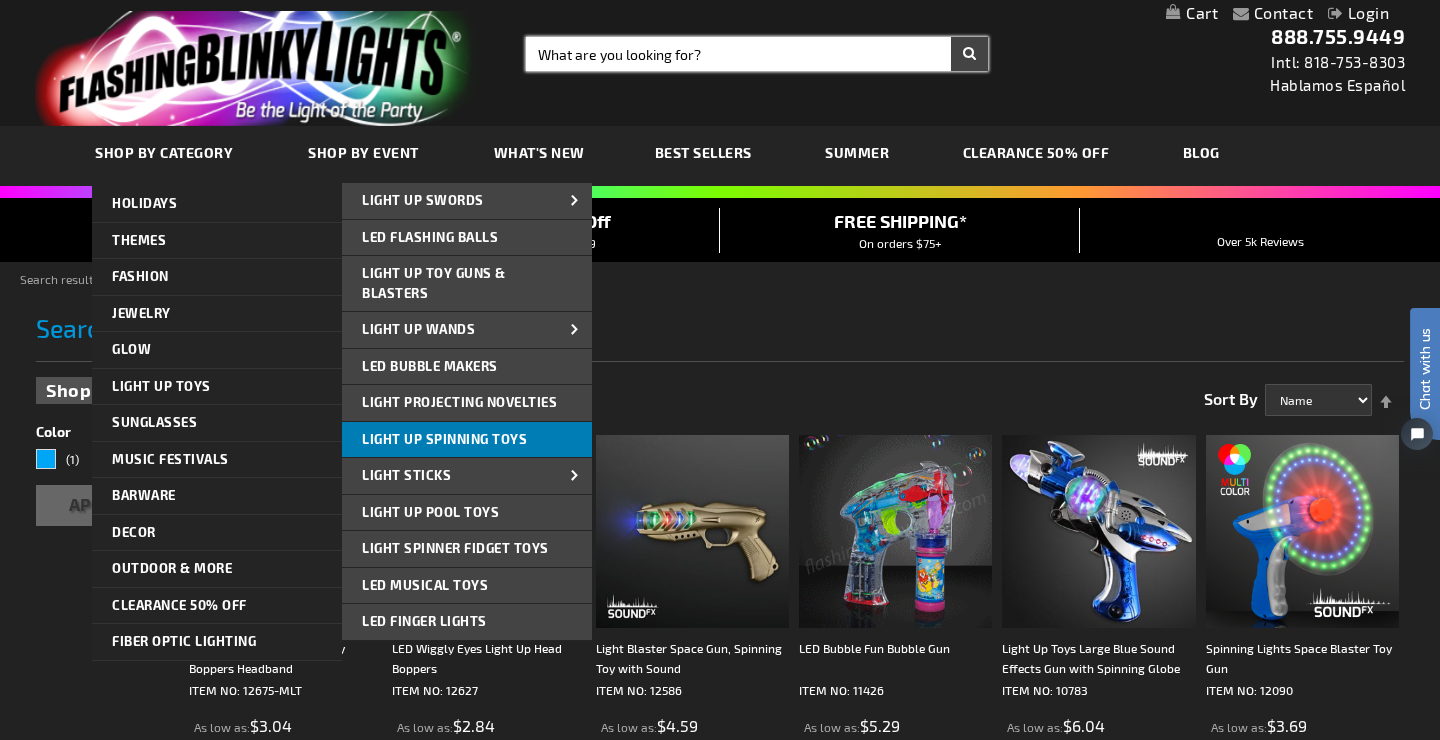 click on "Light Up Spinning Toys" at bounding box center [444, 439] 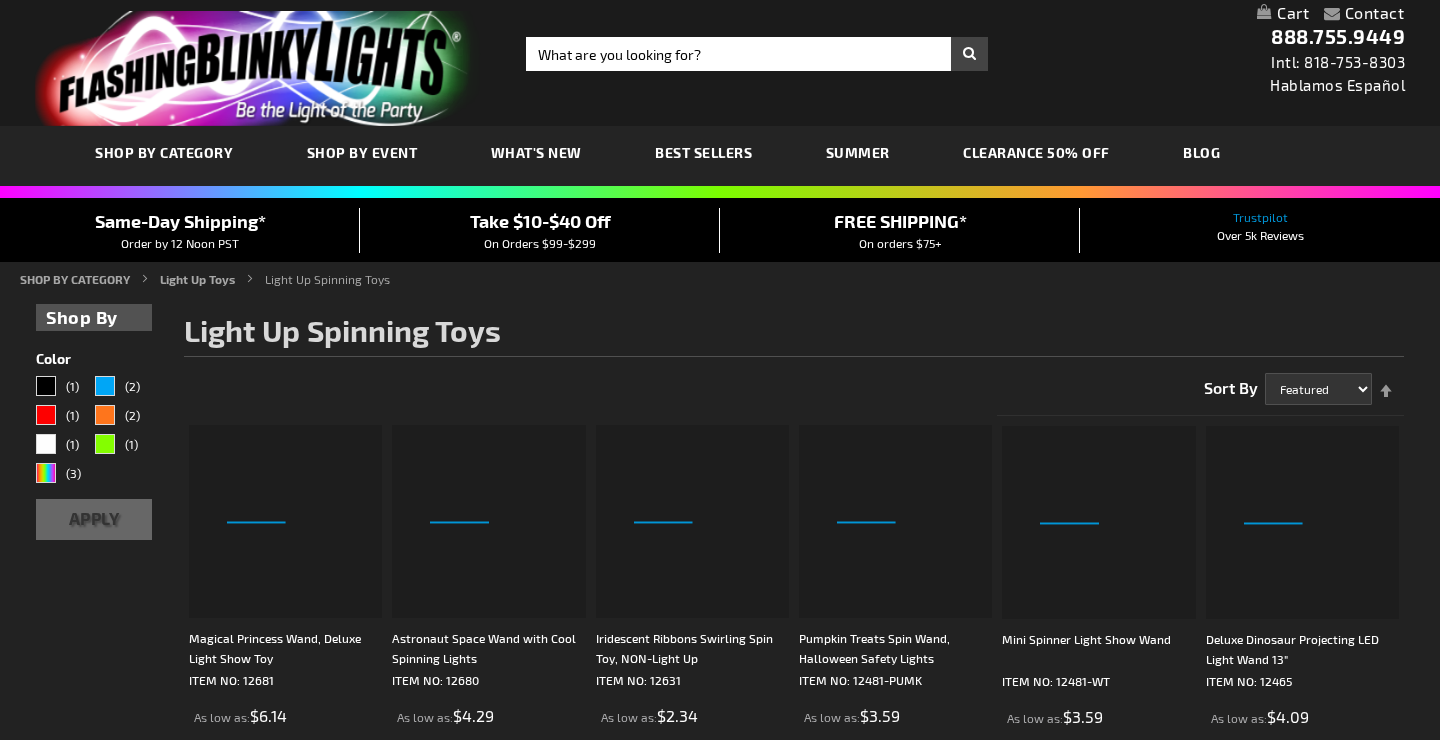 scroll, scrollTop: 0, scrollLeft: 0, axis: both 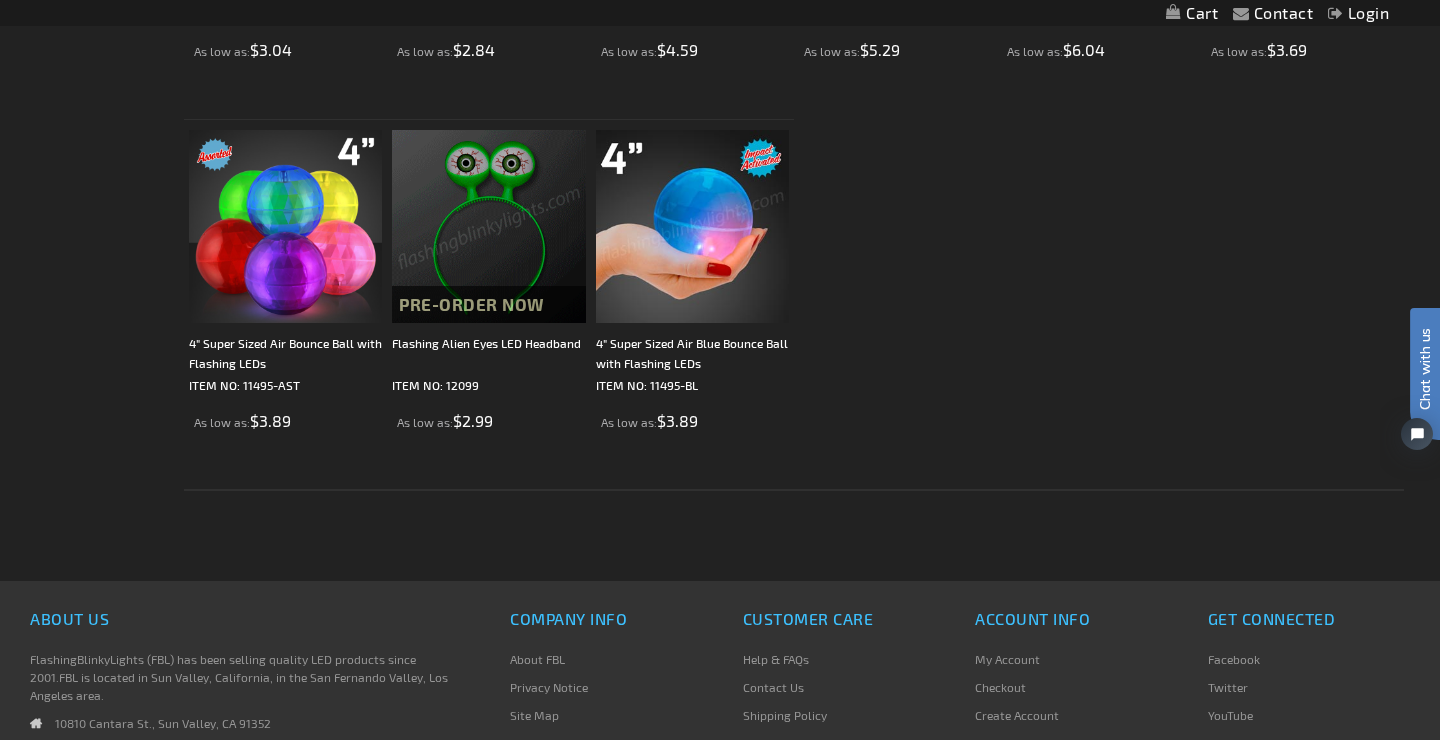 click at bounding box center (692, 226) 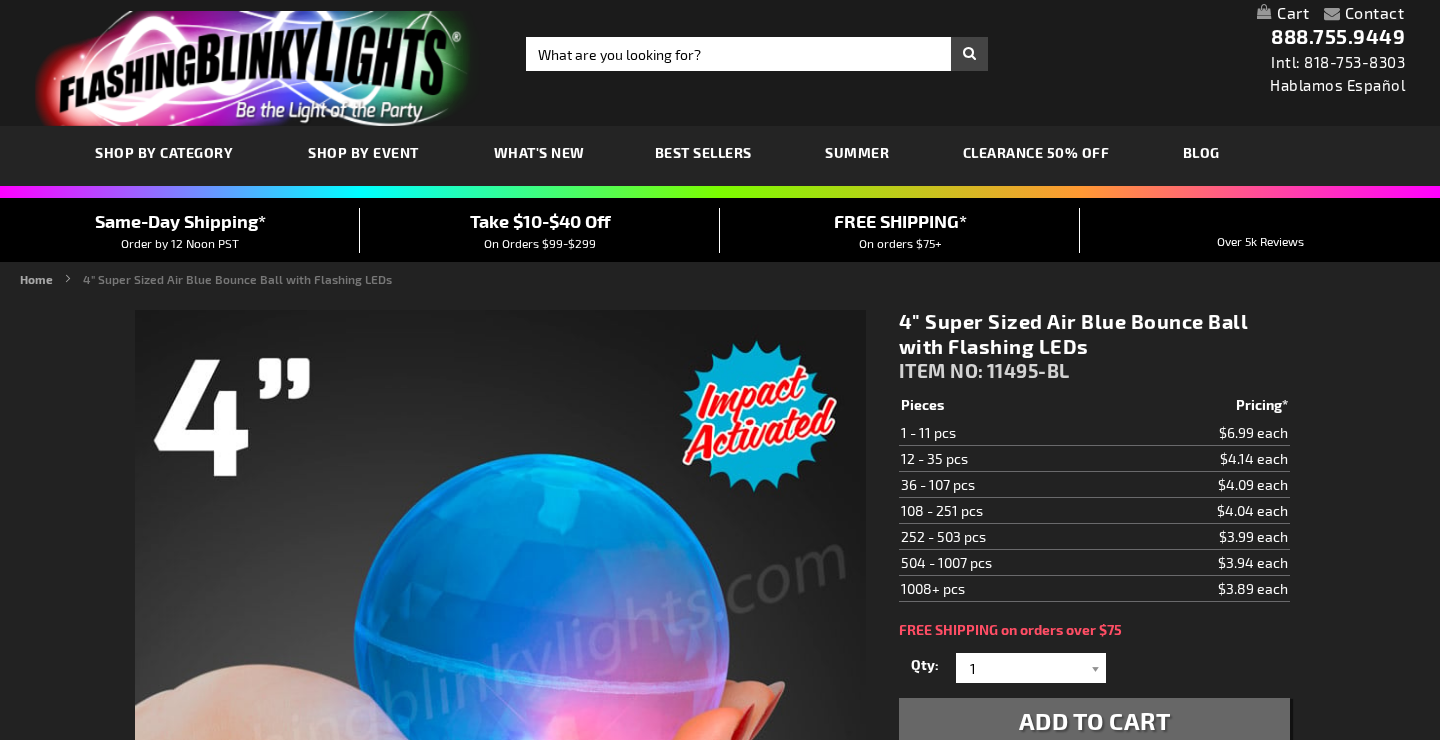 scroll, scrollTop: 269, scrollLeft: 0, axis: vertical 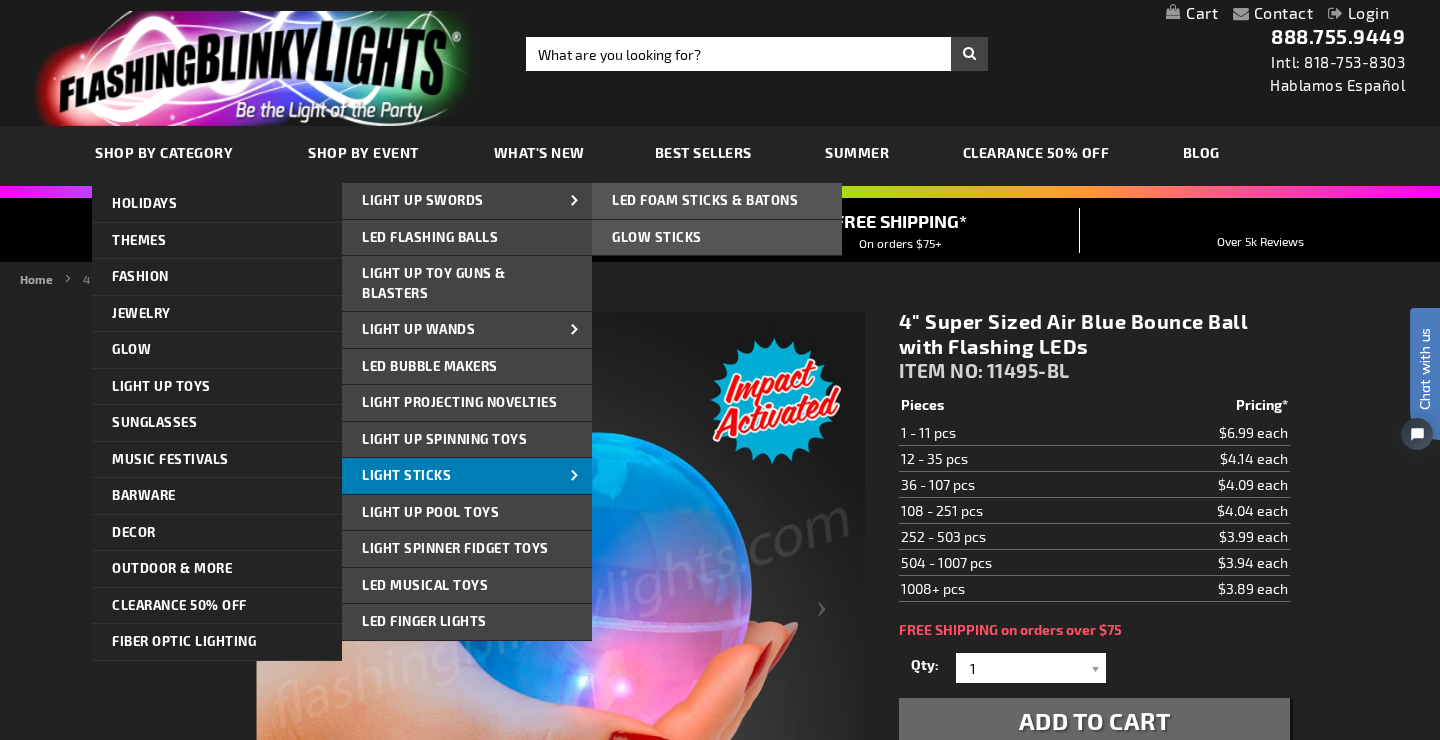 click on "Light Sticks" at bounding box center (467, 476) 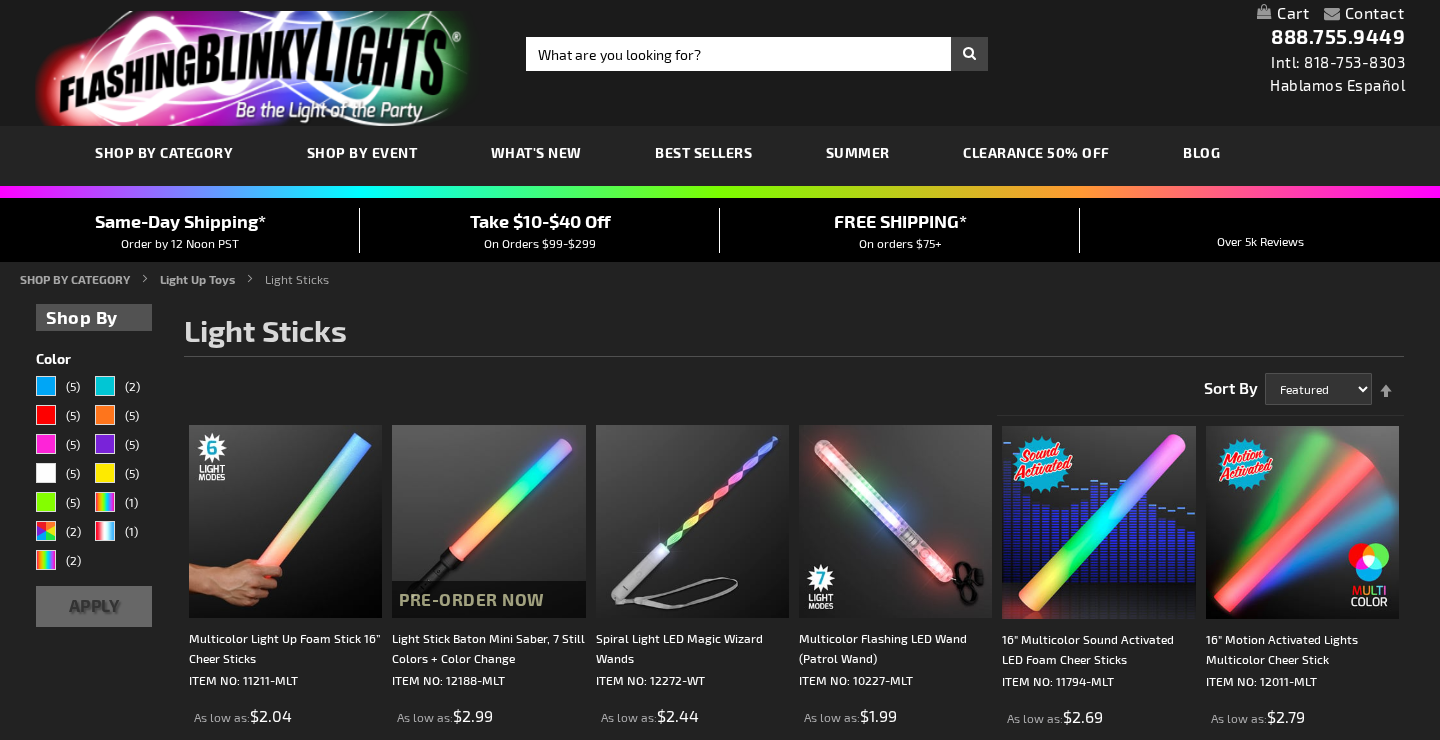 scroll, scrollTop: 0, scrollLeft: 0, axis: both 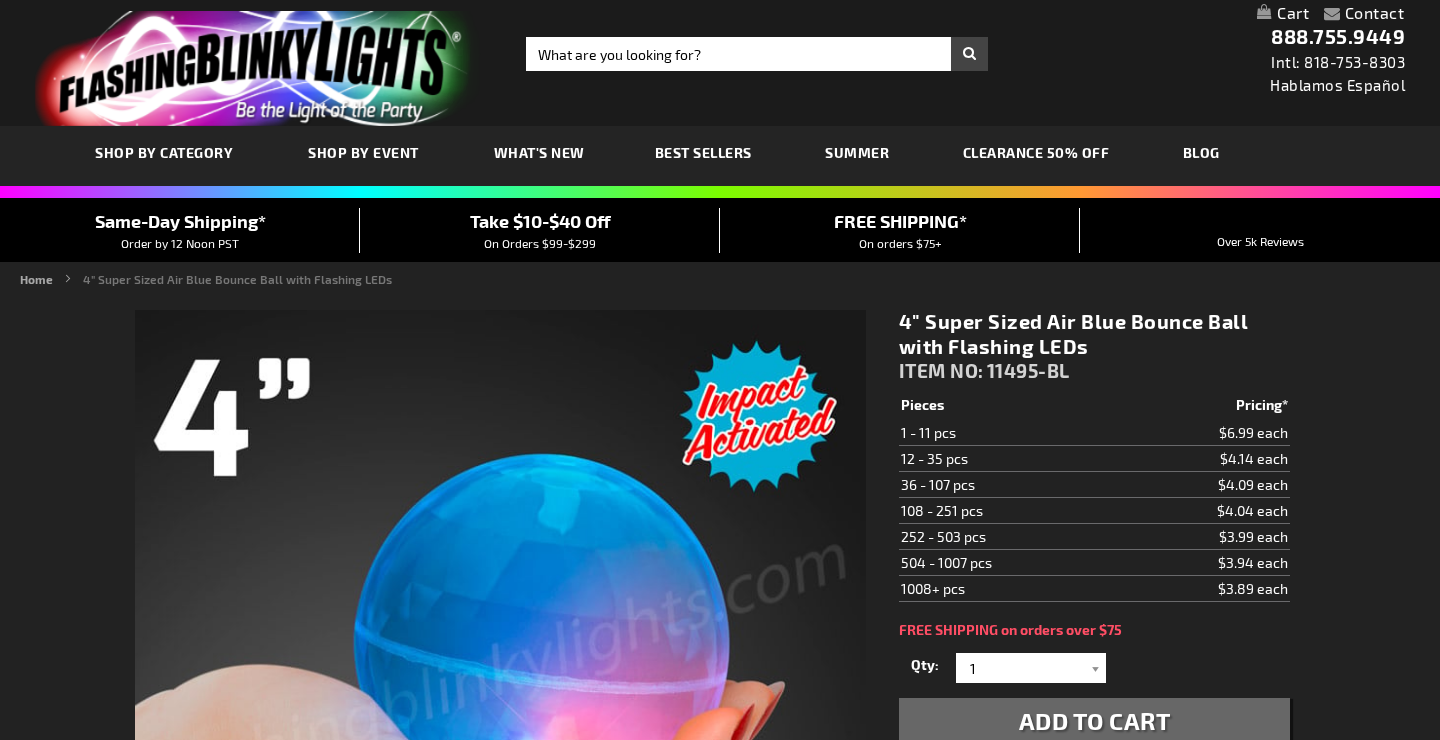 click on "SHOP BY CATEGORY" at bounding box center [164, 152] 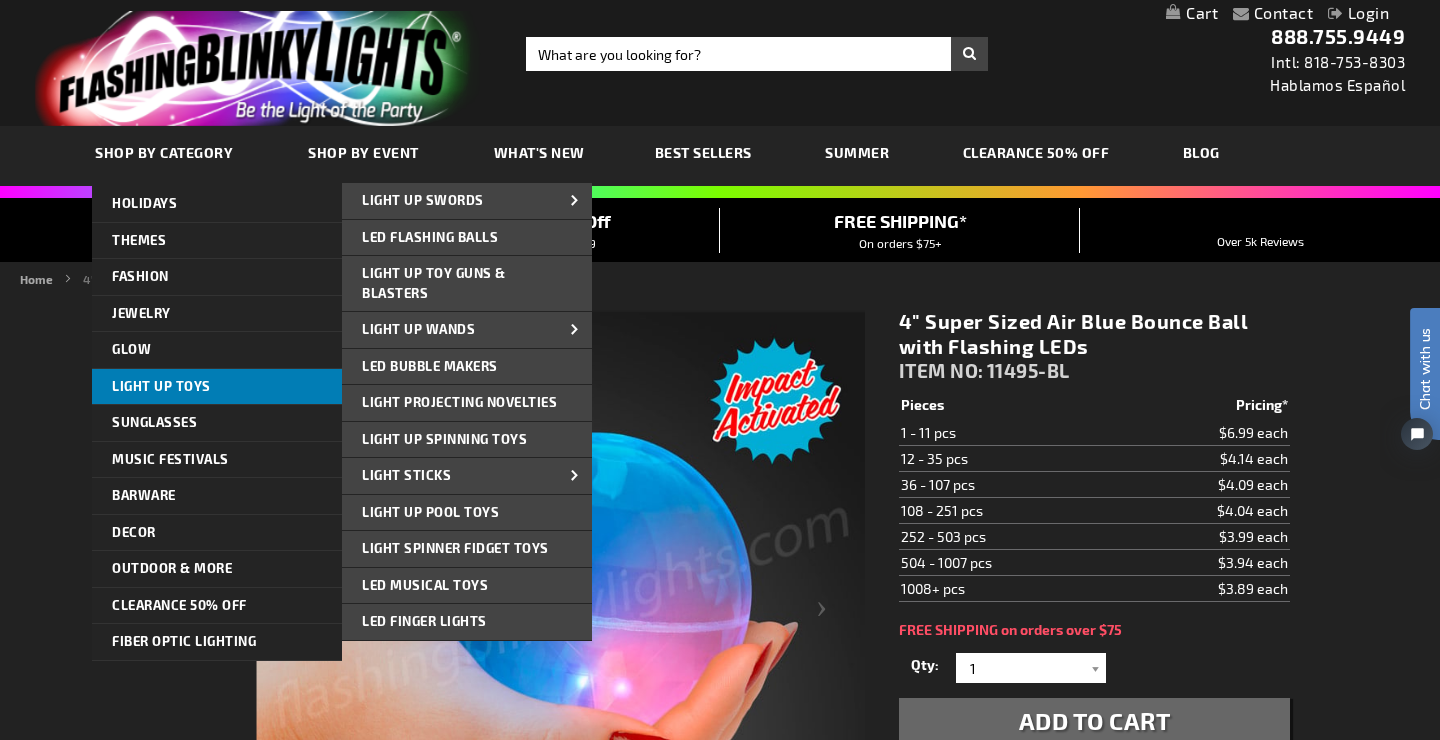 scroll, scrollTop: 0, scrollLeft: 0, axis: both 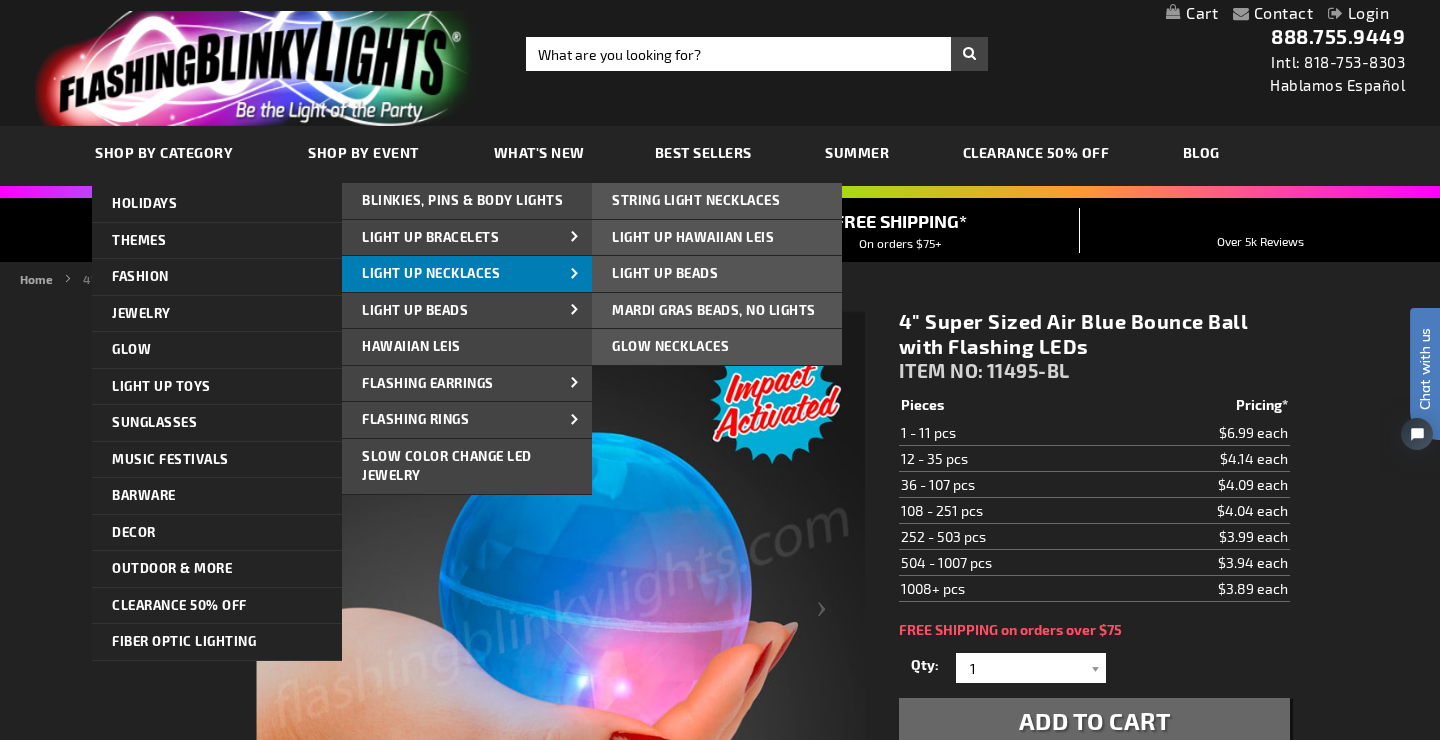 click on "Light Up Necklaces" at bounding box center (431, 273) 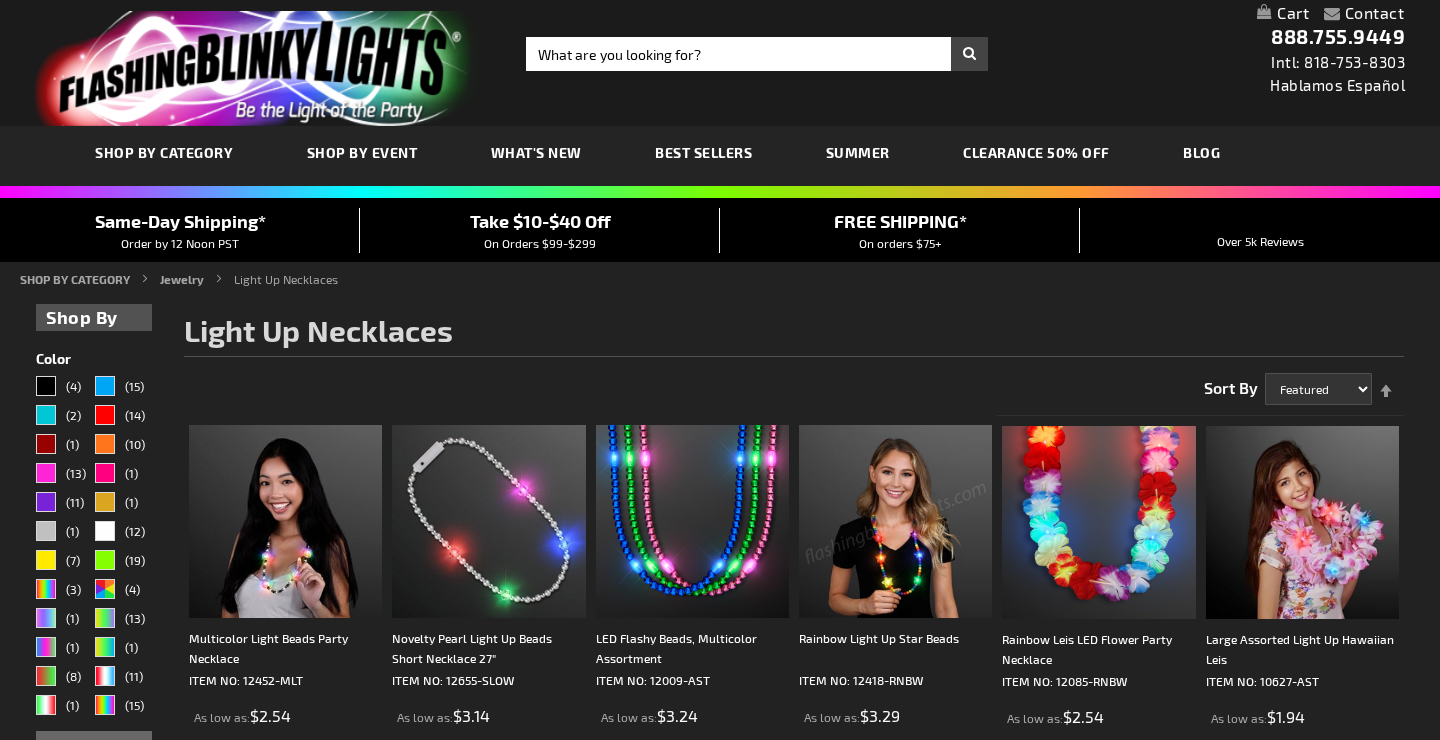 scroll, scrollTop: 0, scrollLeft: 0, axis: both 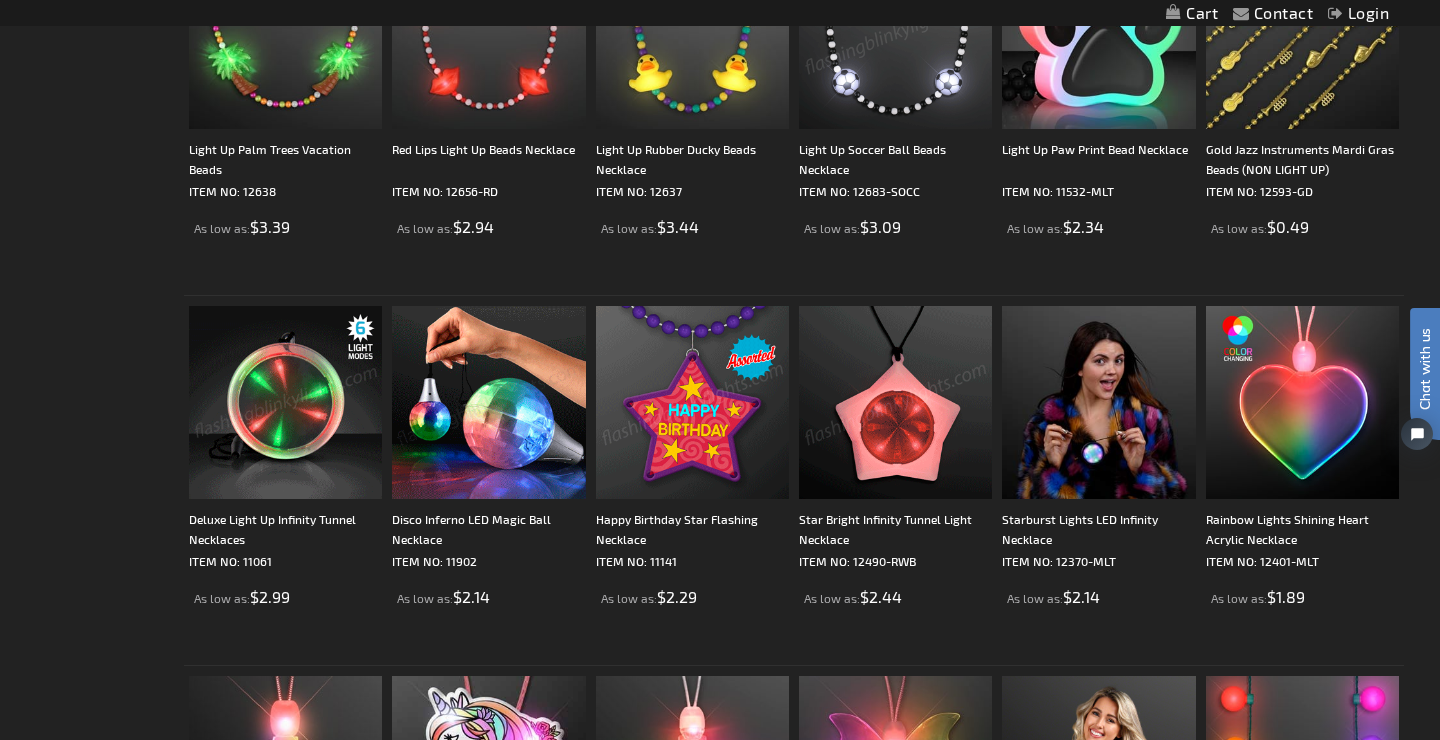 click at bounding box center (285, 402) 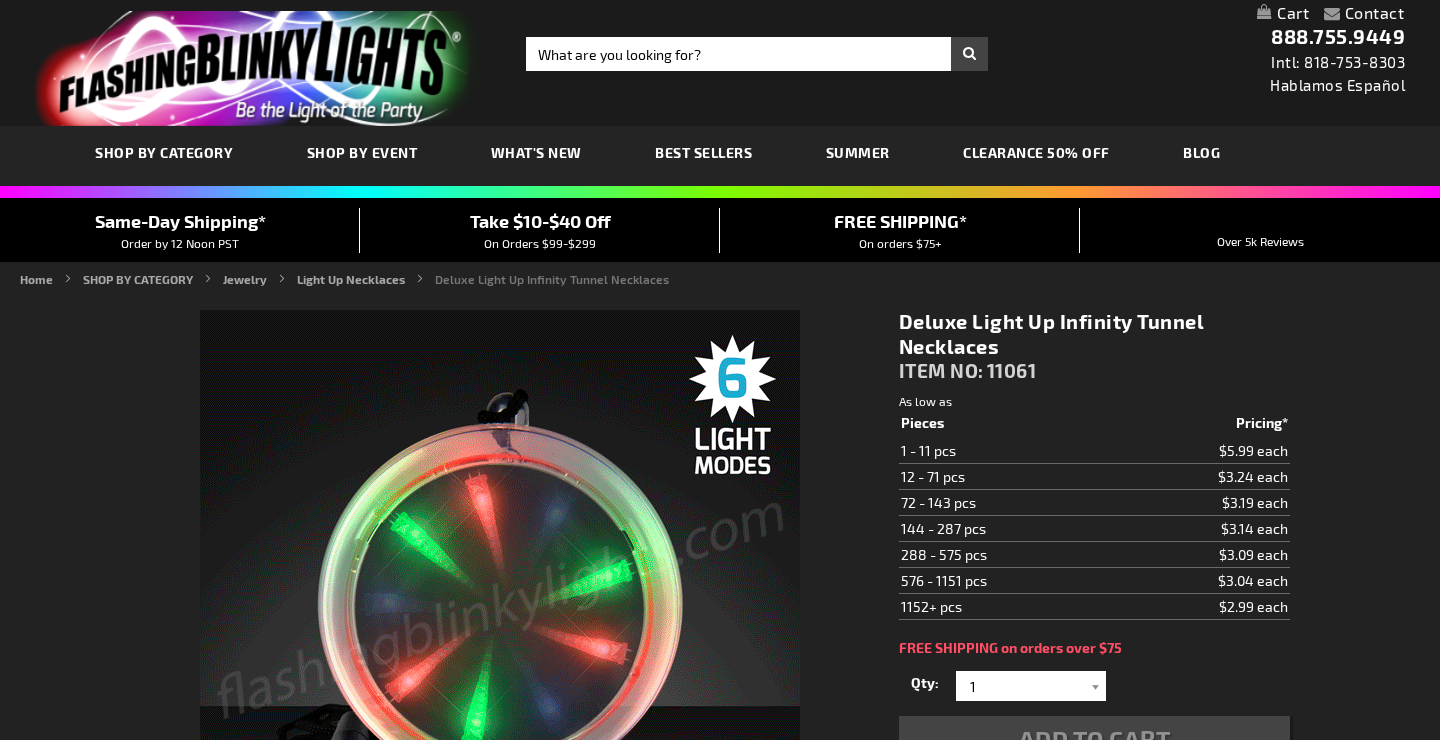 scroll, scrollTop: 134, scrollLeft: 0, axis: vertical 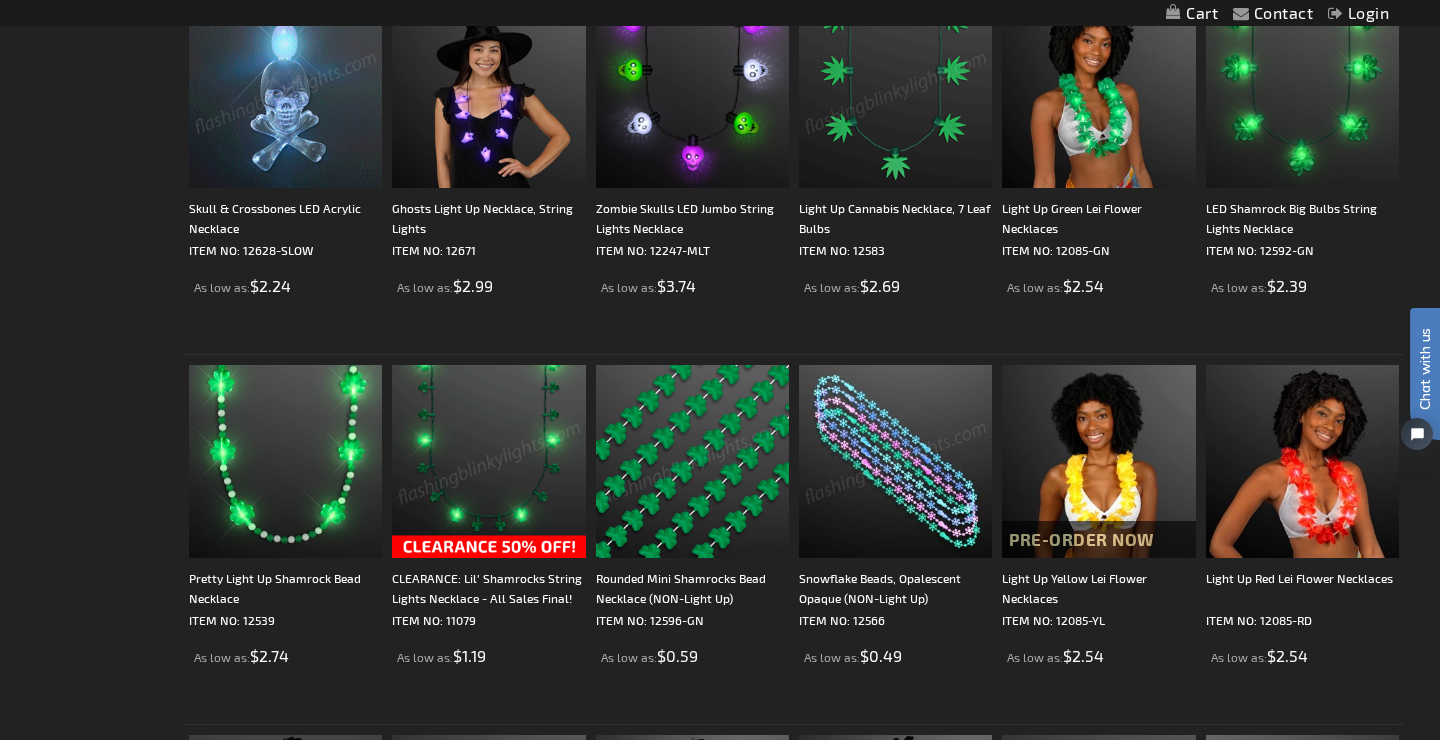 click at bounding box center [285, 91] 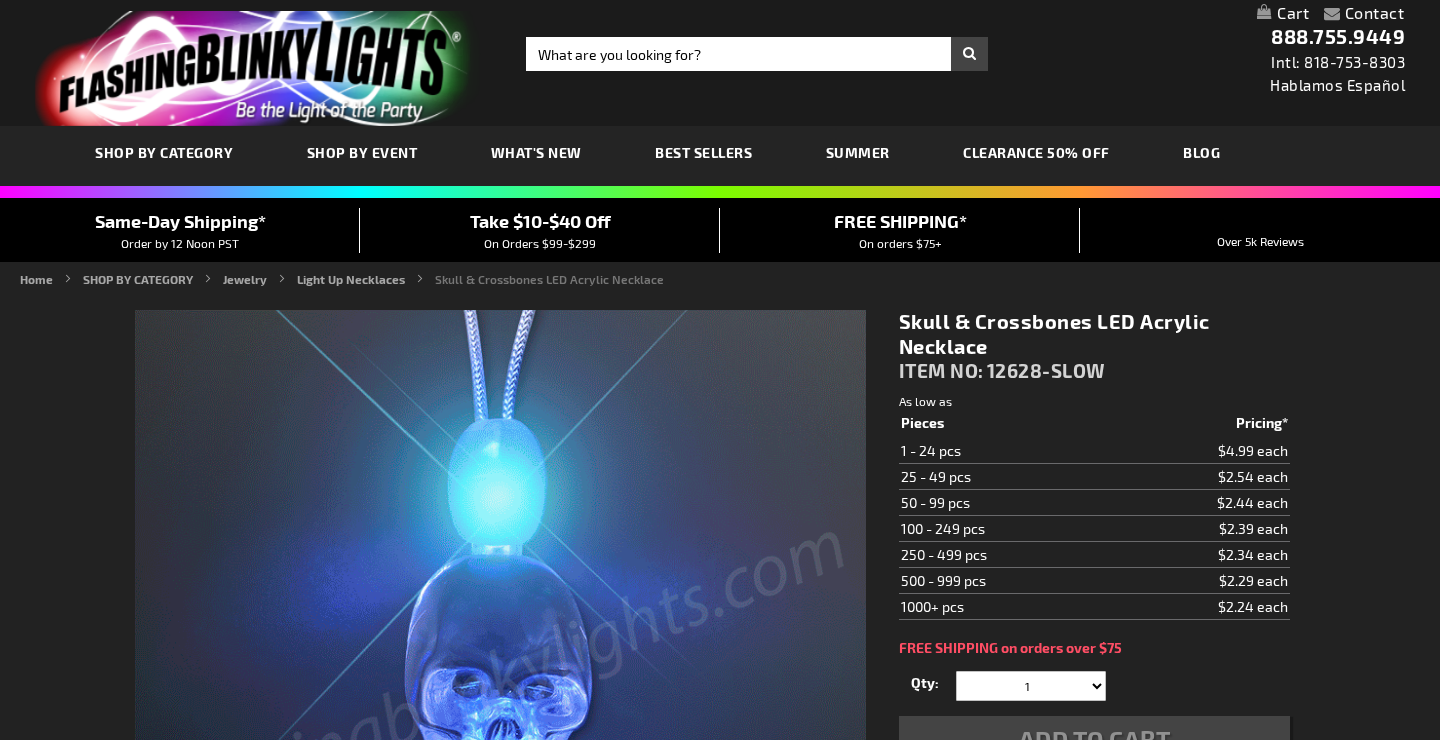 scroll, scrollTop: 0, scrollLeft: 0, axis: both 